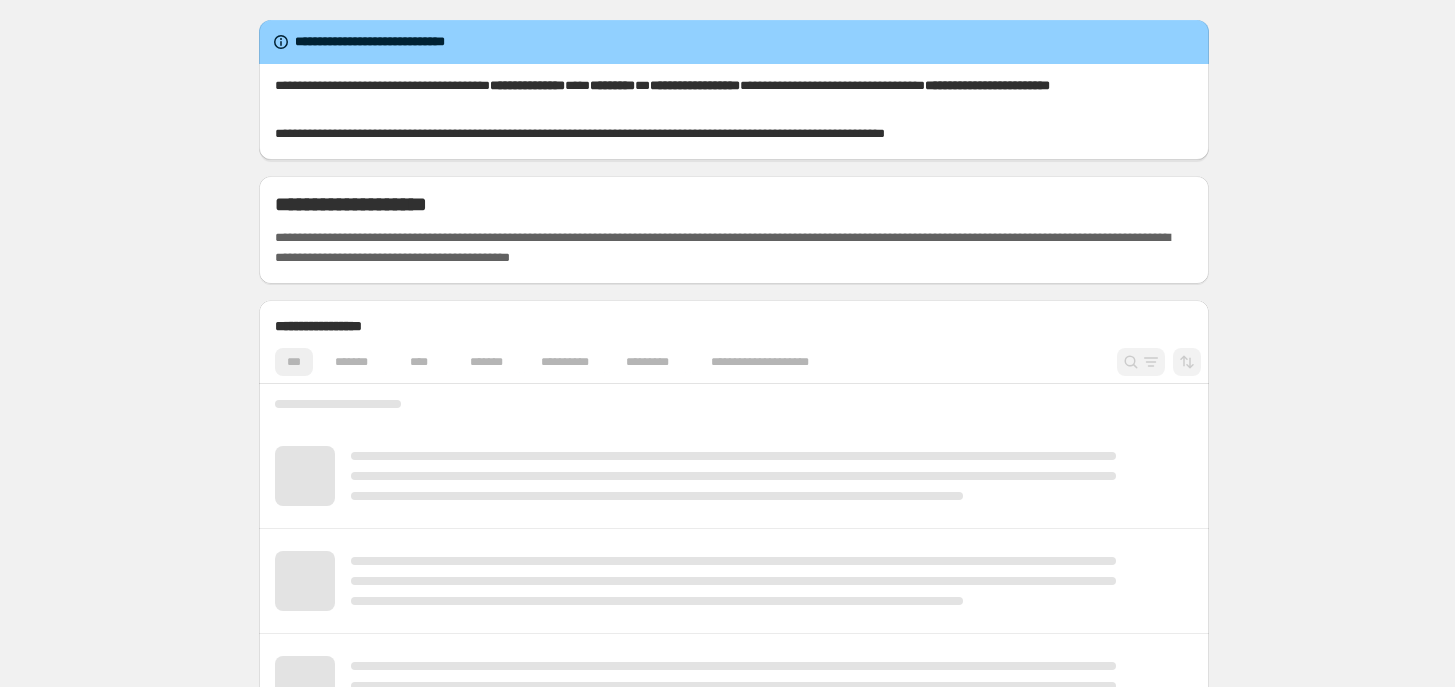 scroll, scrollTop: 0, scrollLeft: 0, axis: both 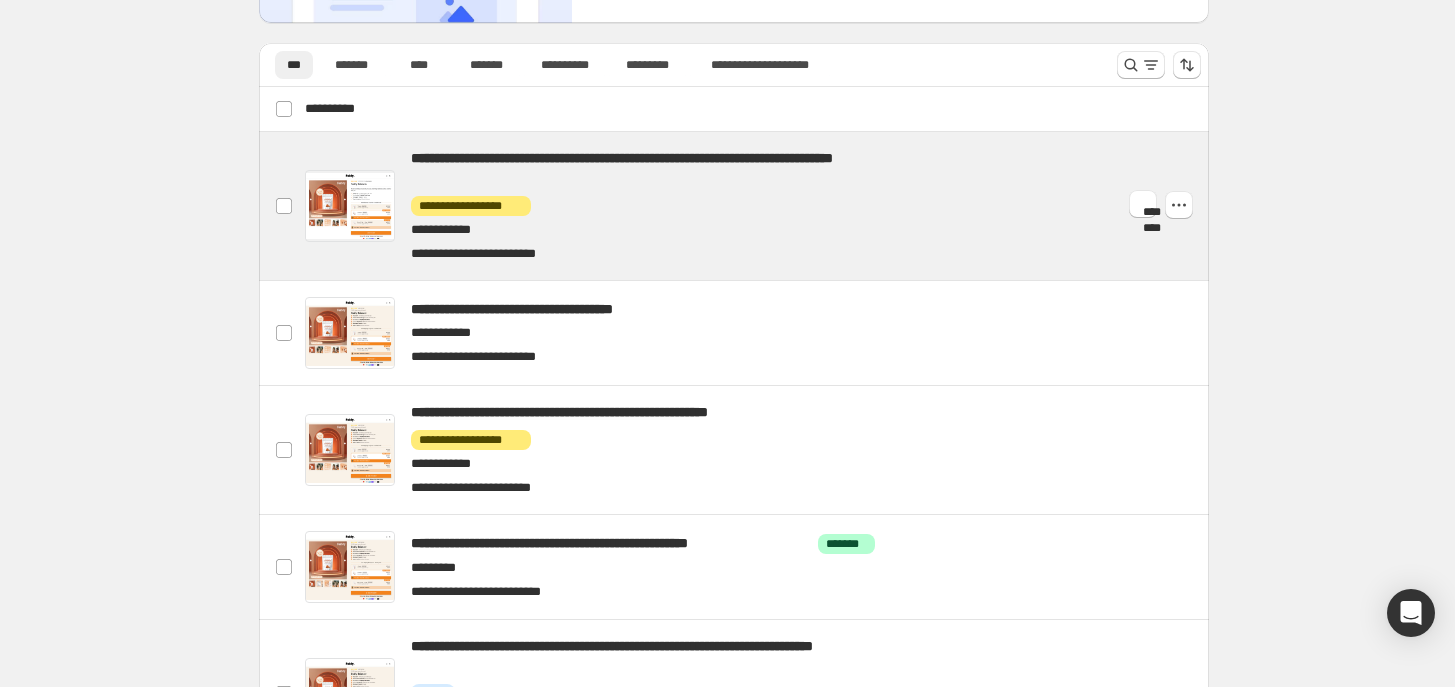 drag, startPoint x: 632, startPoint y: 115, endPoint x: 638, endPoint y: 155, distance: 40.4475 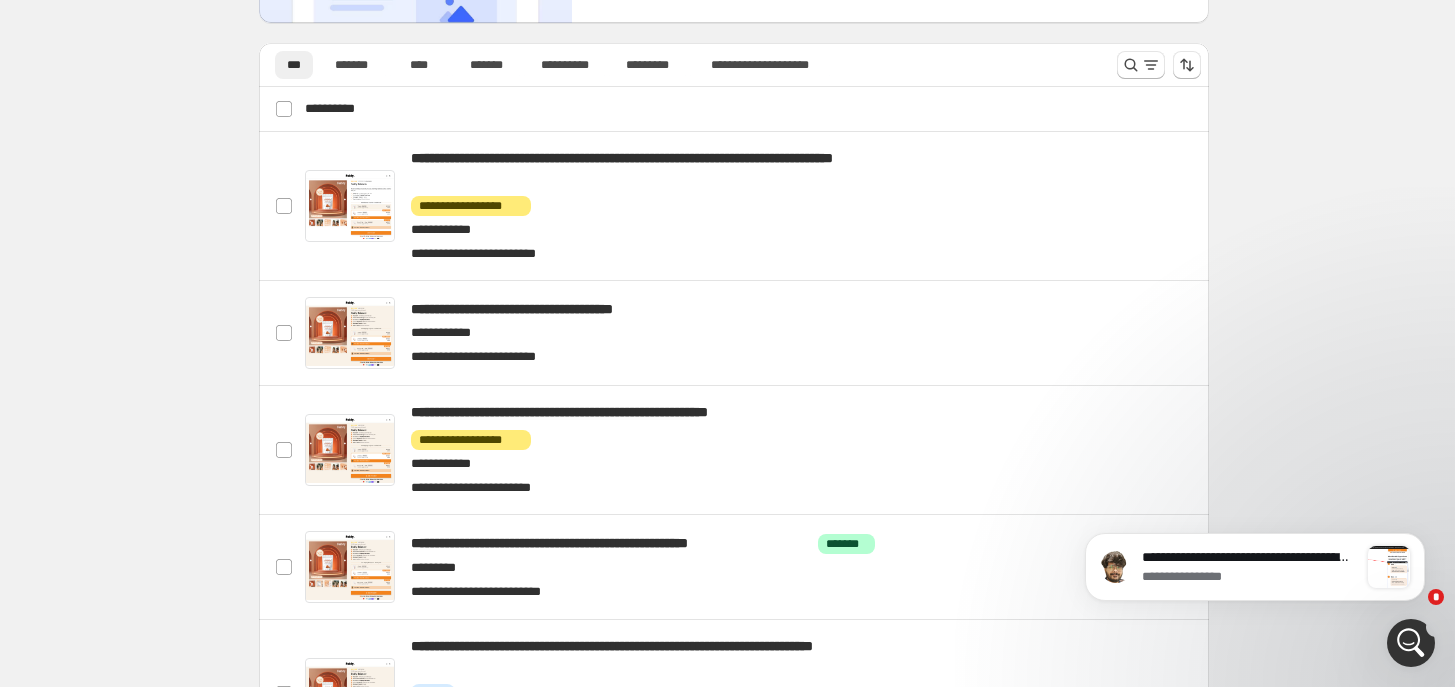 scroll, scrollTop: 0, scrollLeft: 0, axis: both 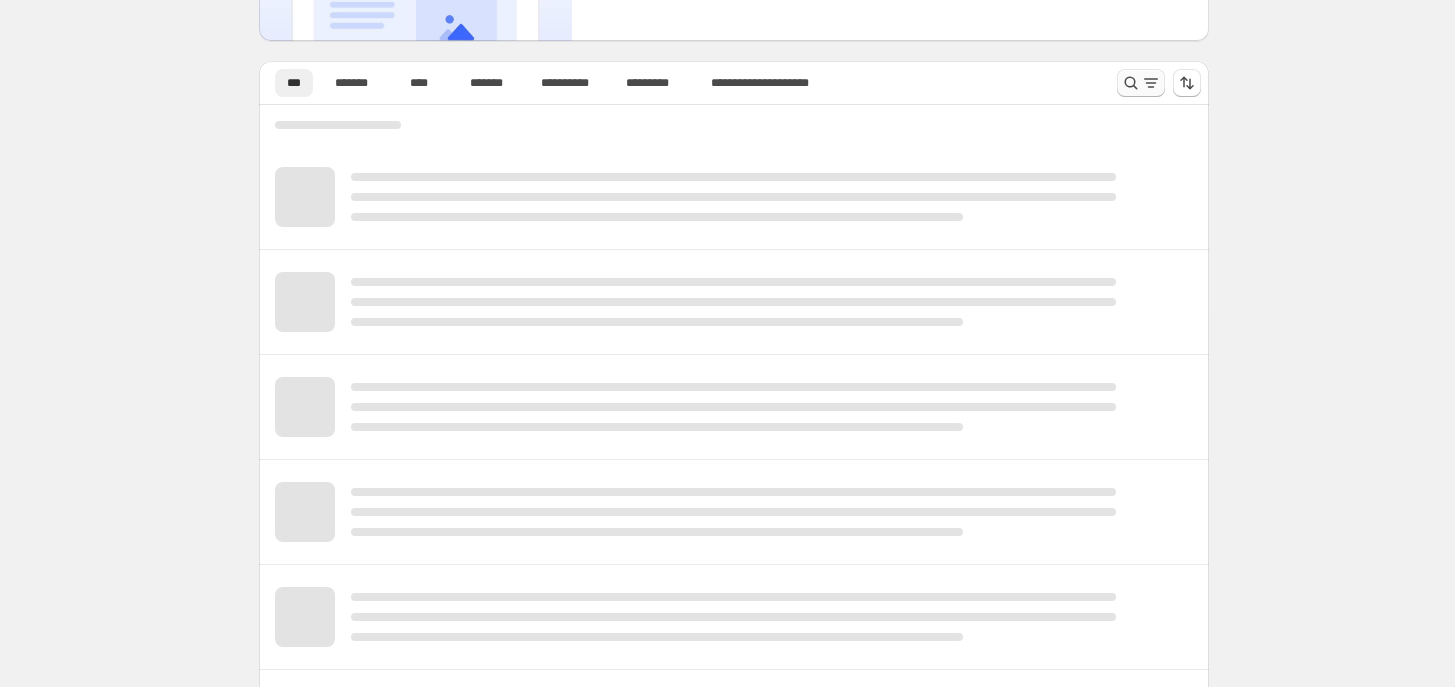 click 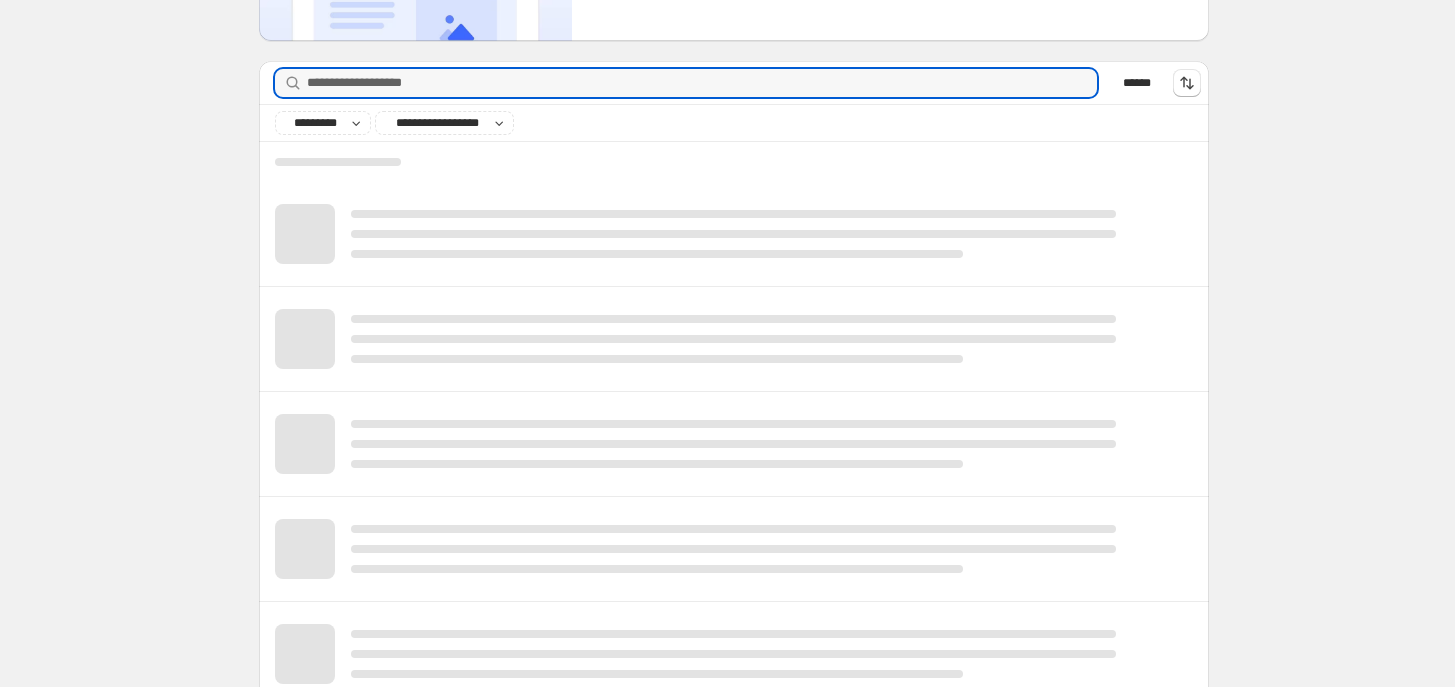 paste on "**********" 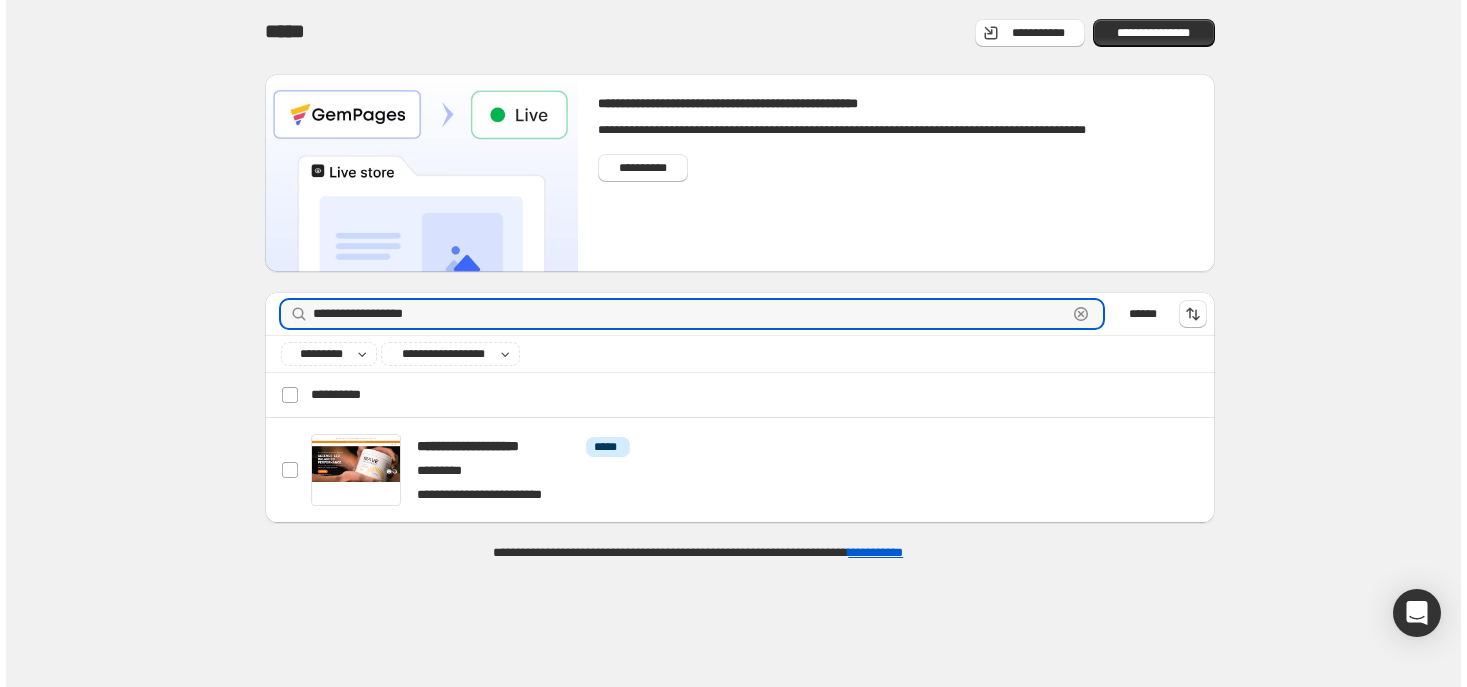 scroll, scrollTop: 0, scrollLeft: 0, axis: both 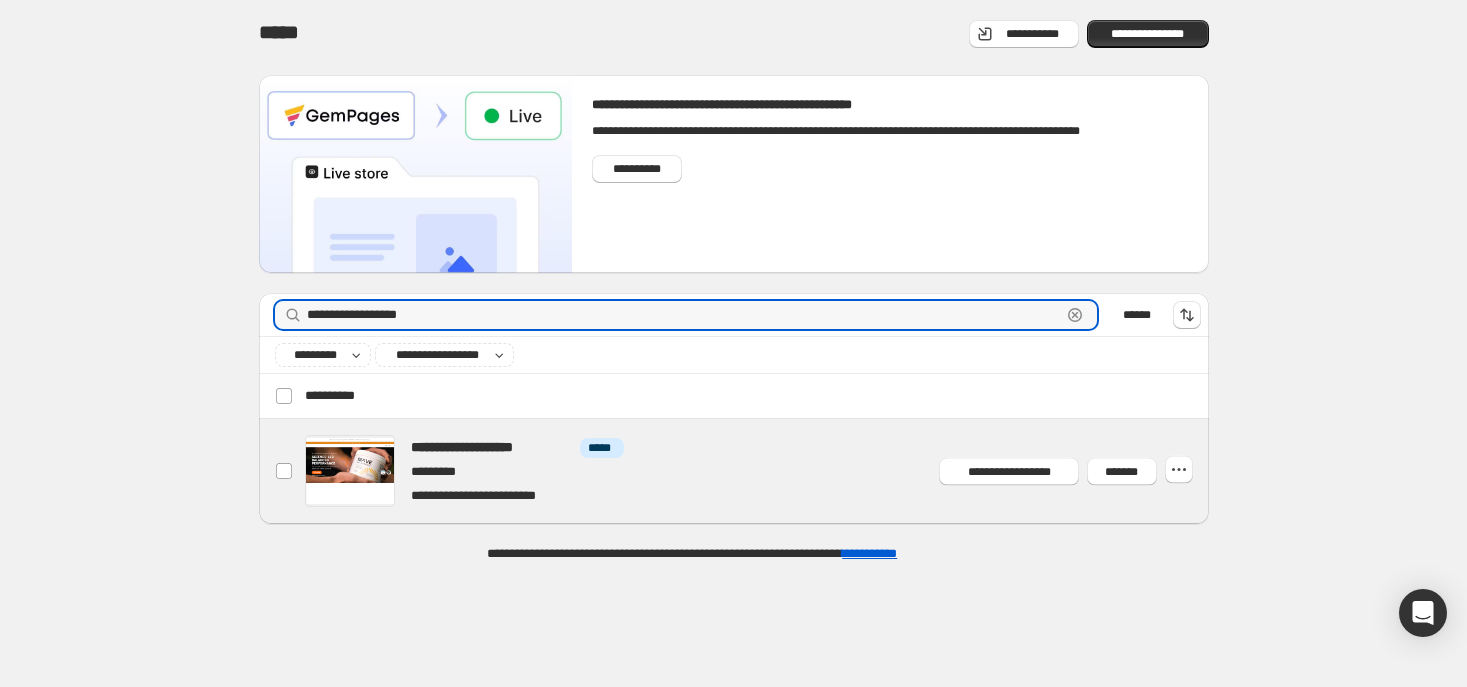 type on "**********" 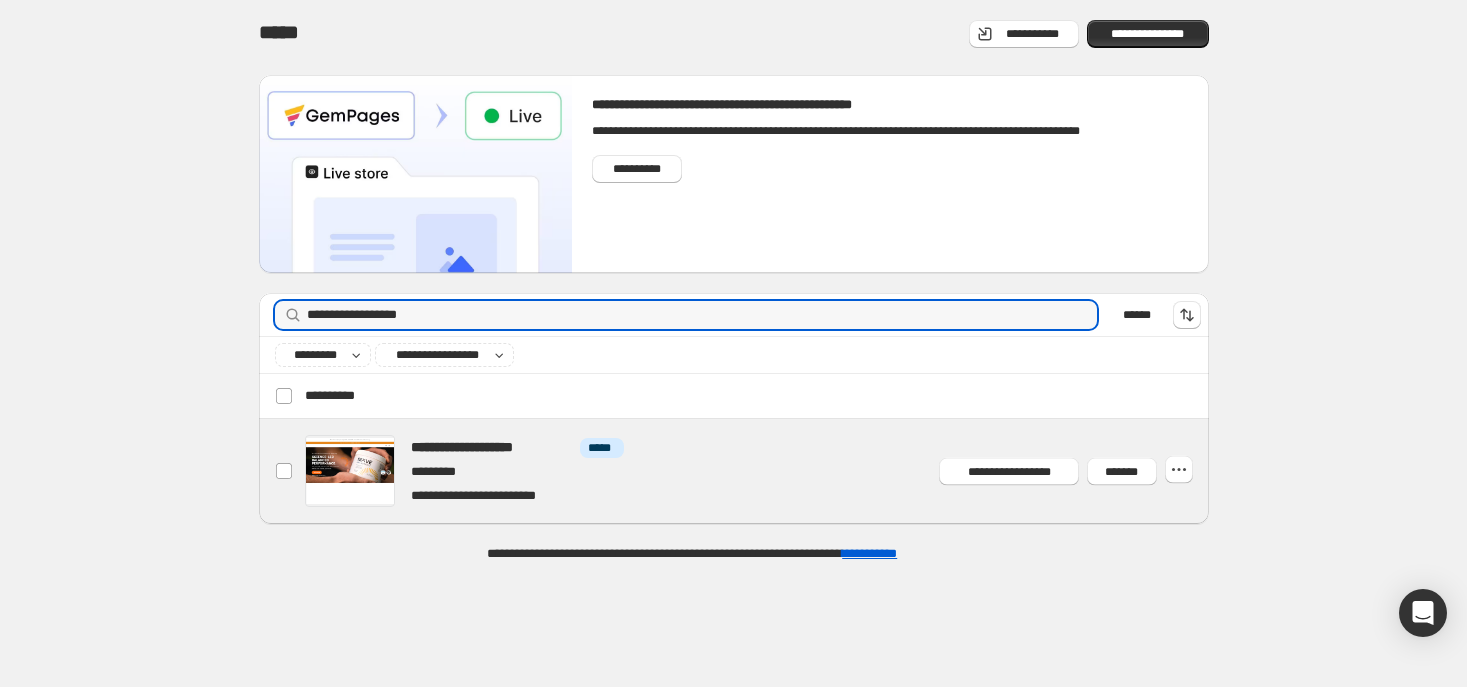 click at bounding box center (757, 471) 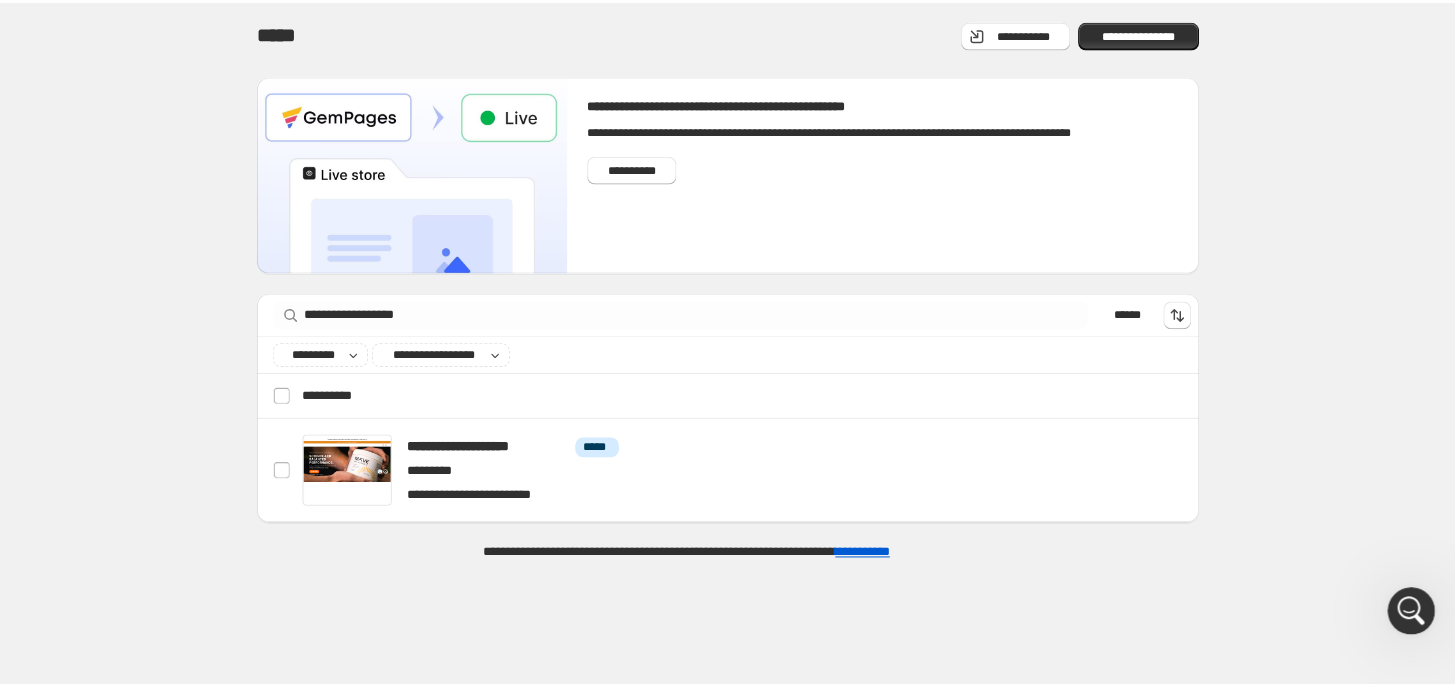 scroll, scrollTop: 0, scrollLeft: 0, axis: both 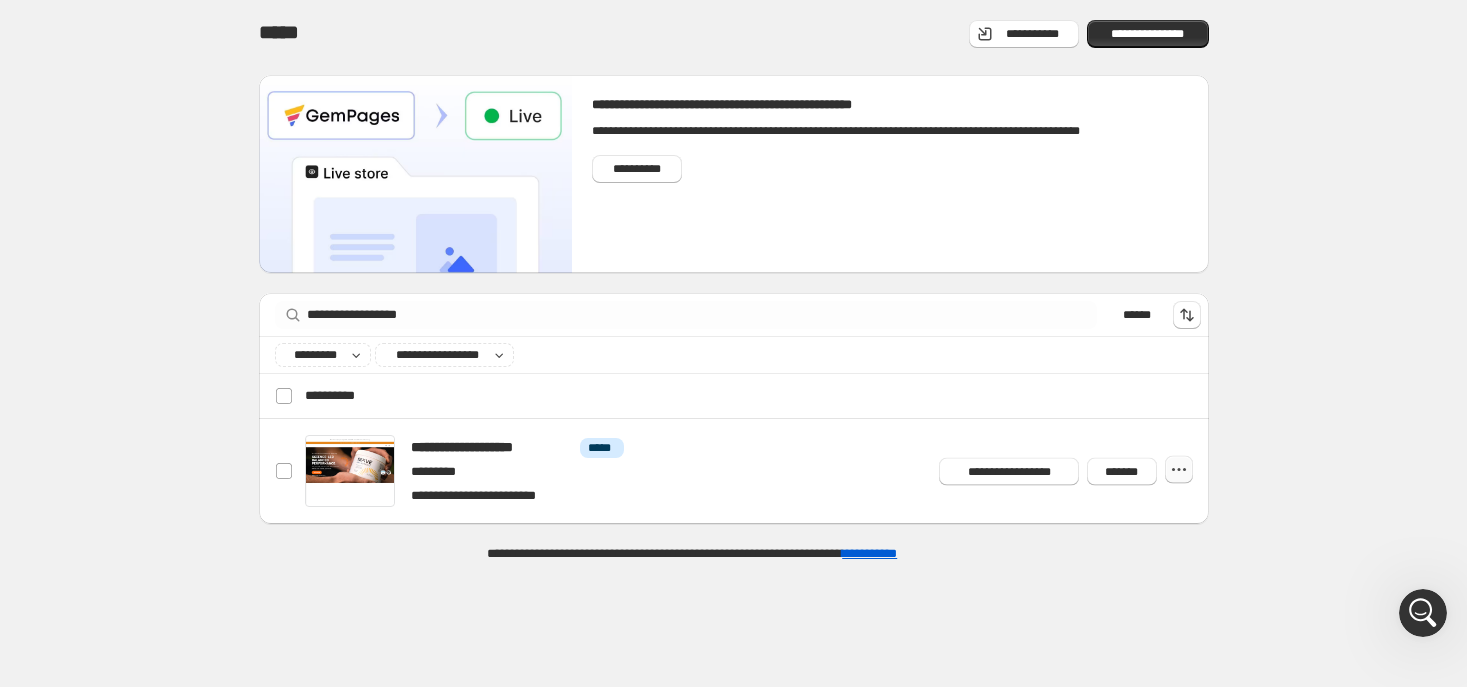 click 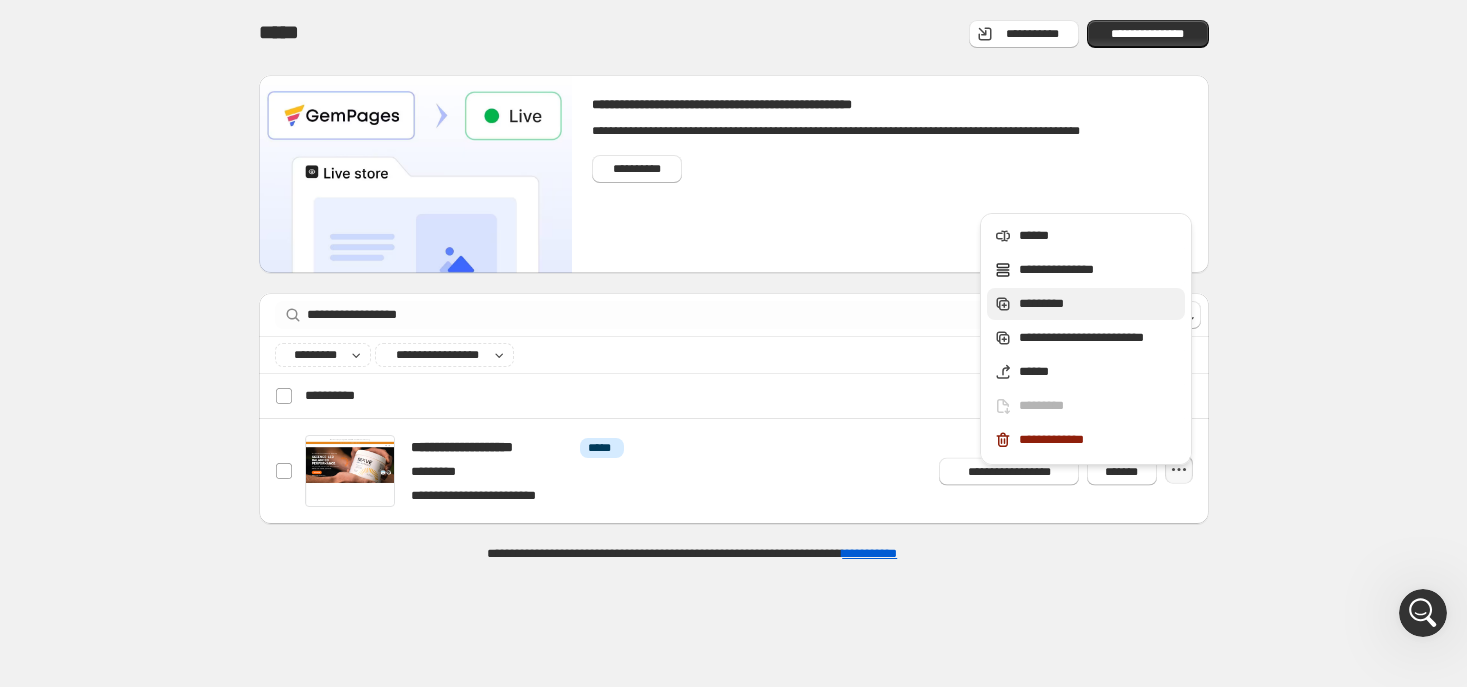 click on "*********" at bounding box center [1099, 304] 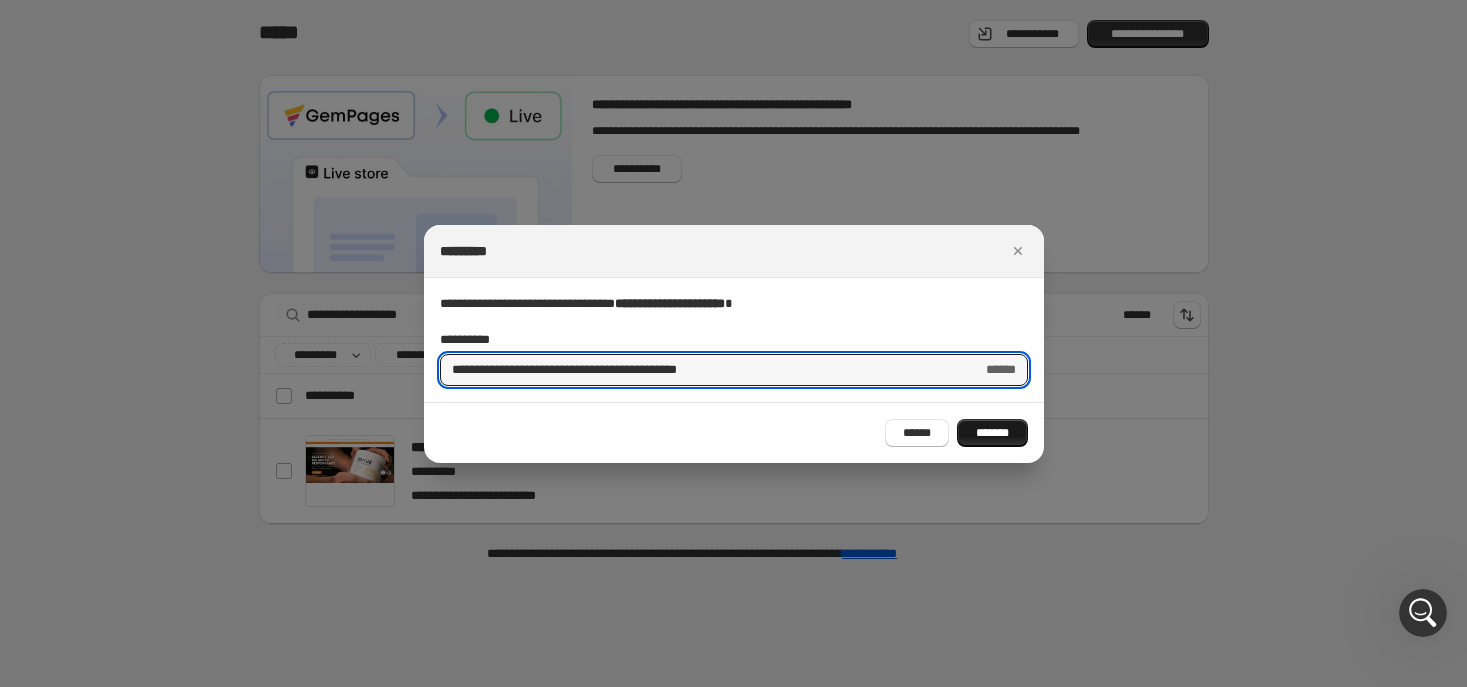 type on "**********" 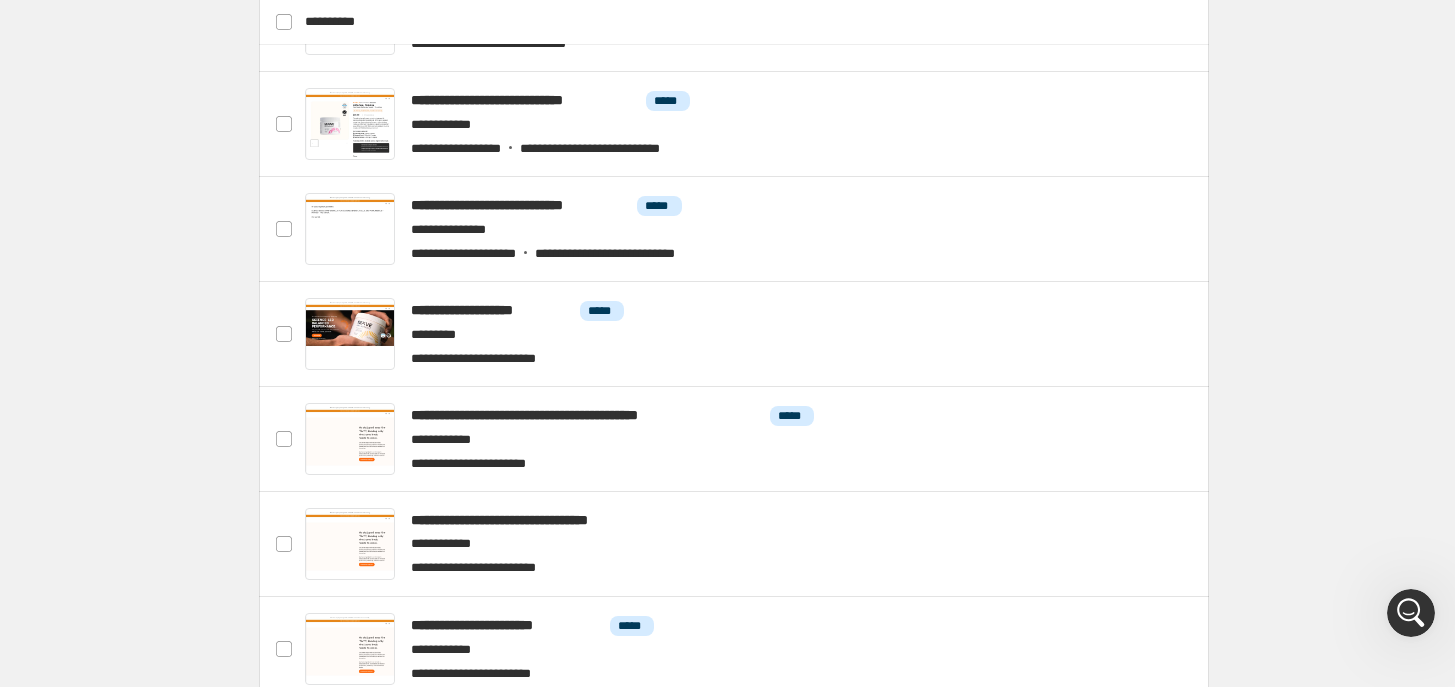 scroll, scrollTop: 125, scrollLeft: 0, axis: vertical 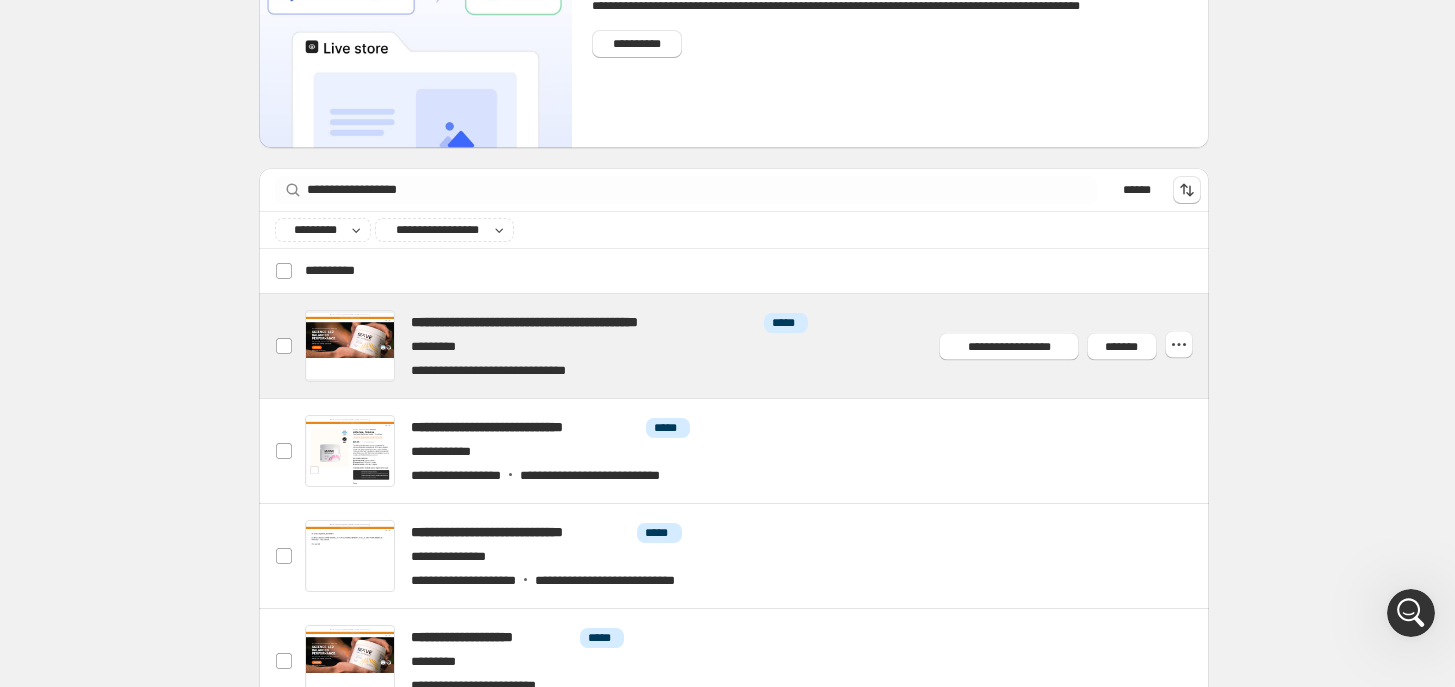 click at bounding box center (757, 346) 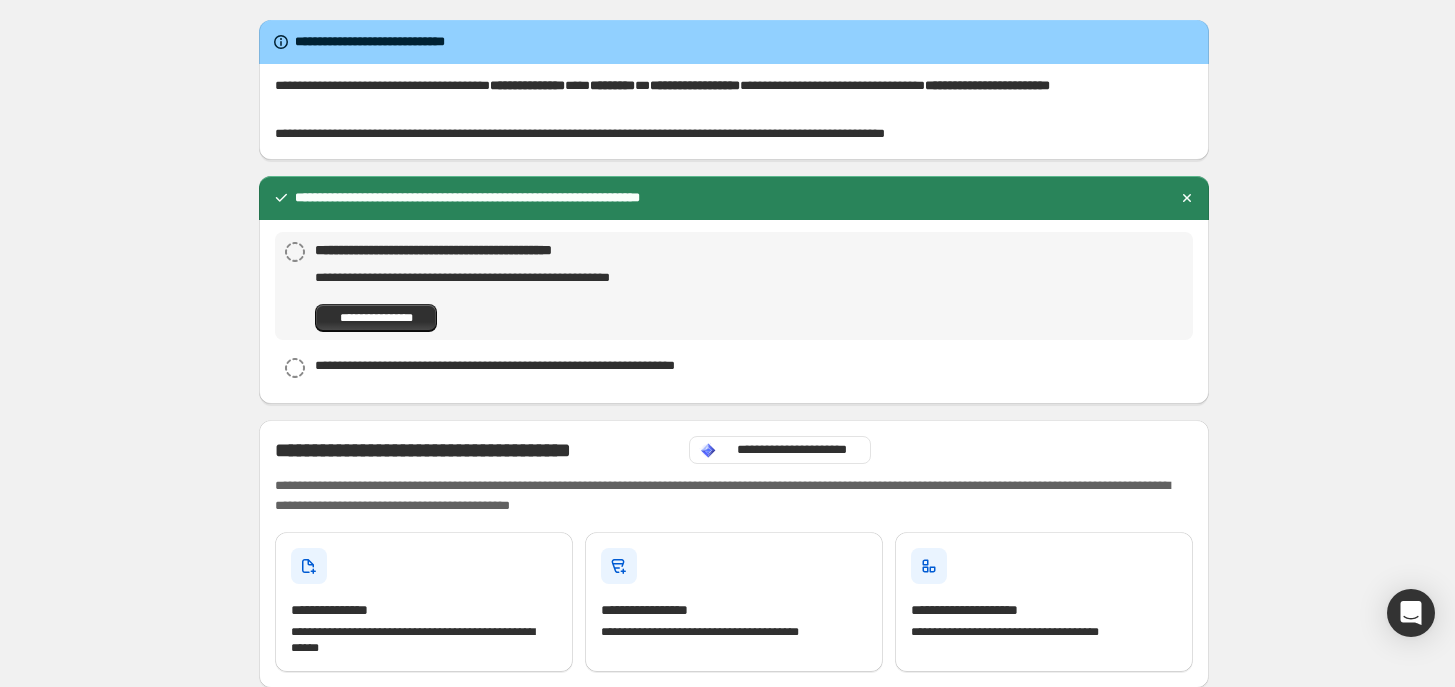 scroll, scrollTop: 0, scrollLeft: 0, axis: both 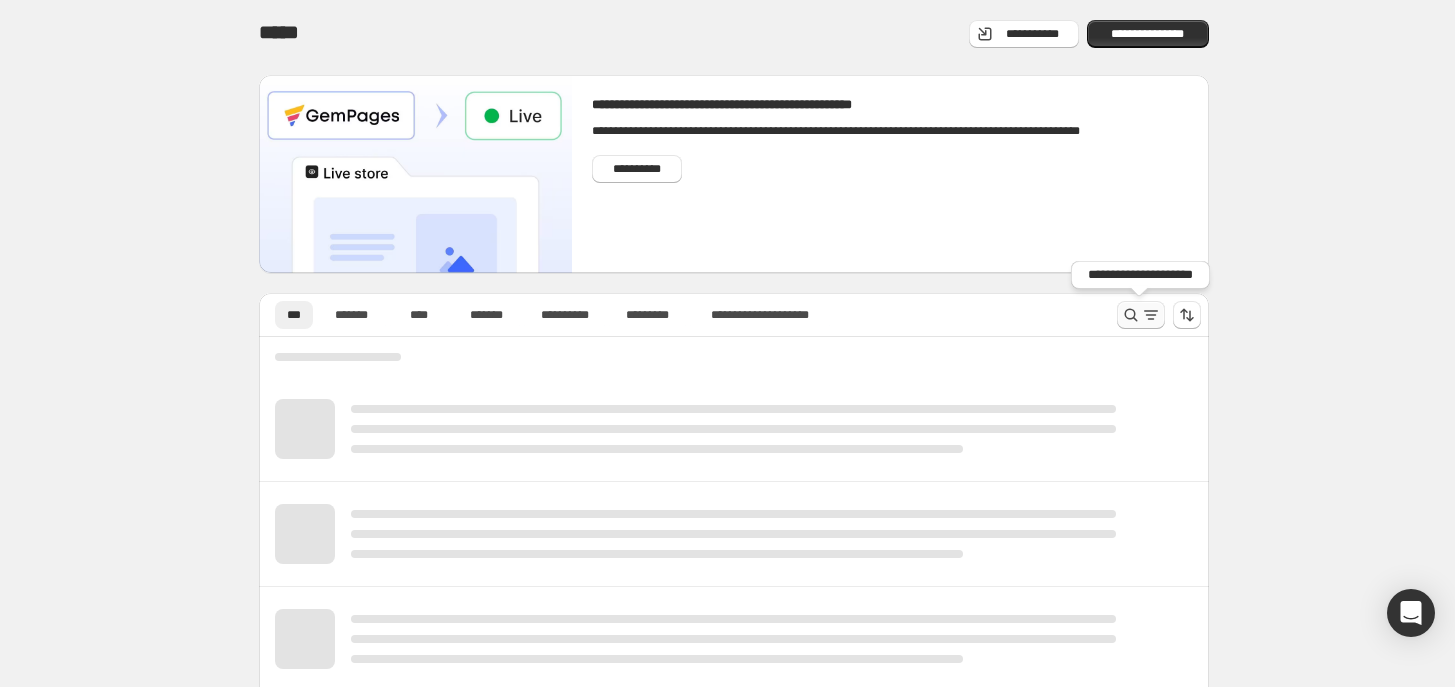 click 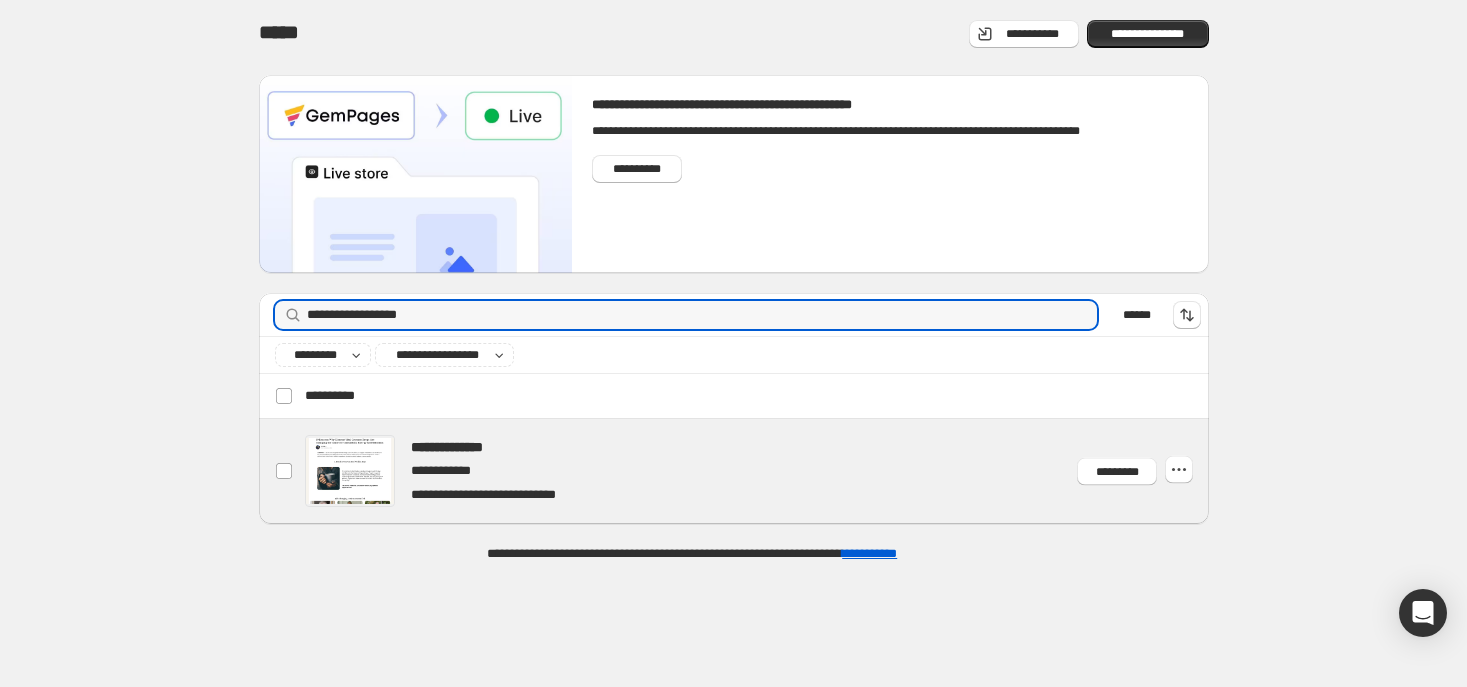 type on "**********" 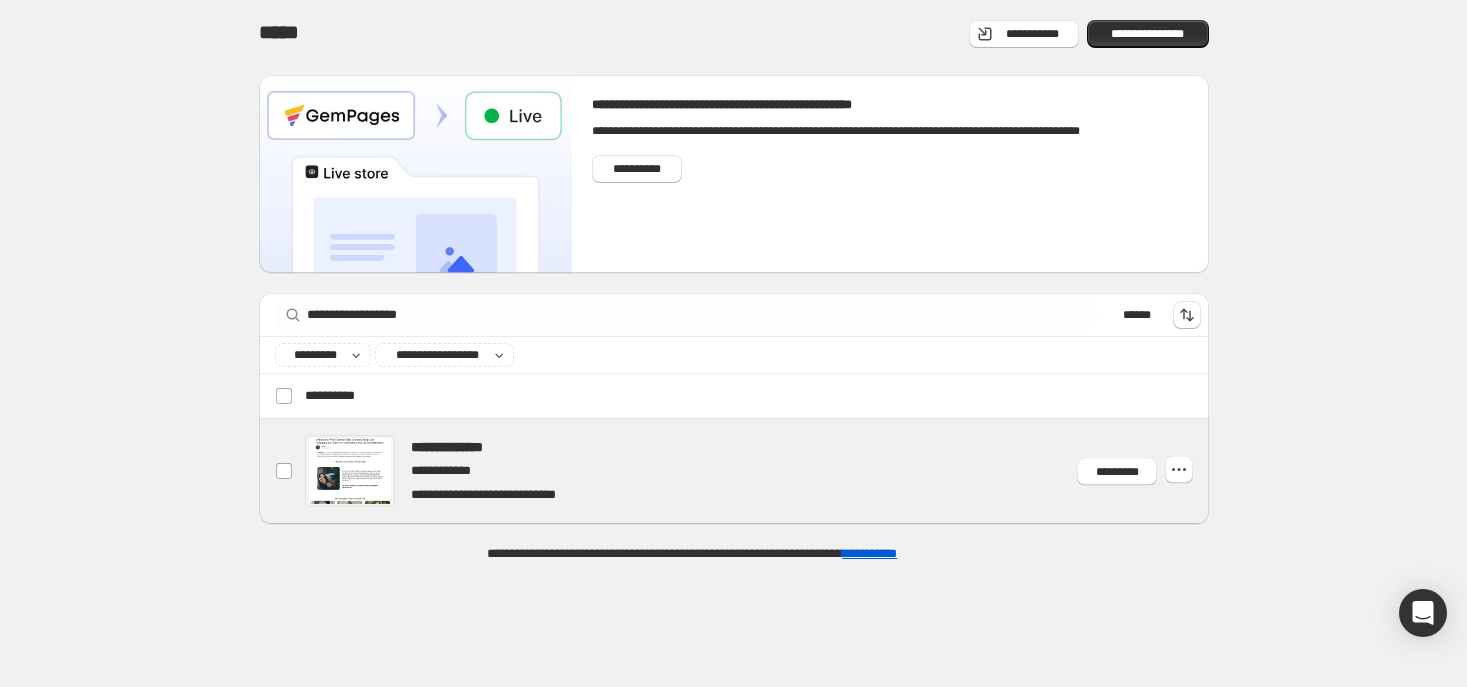 click at bounding box center [757, 471] 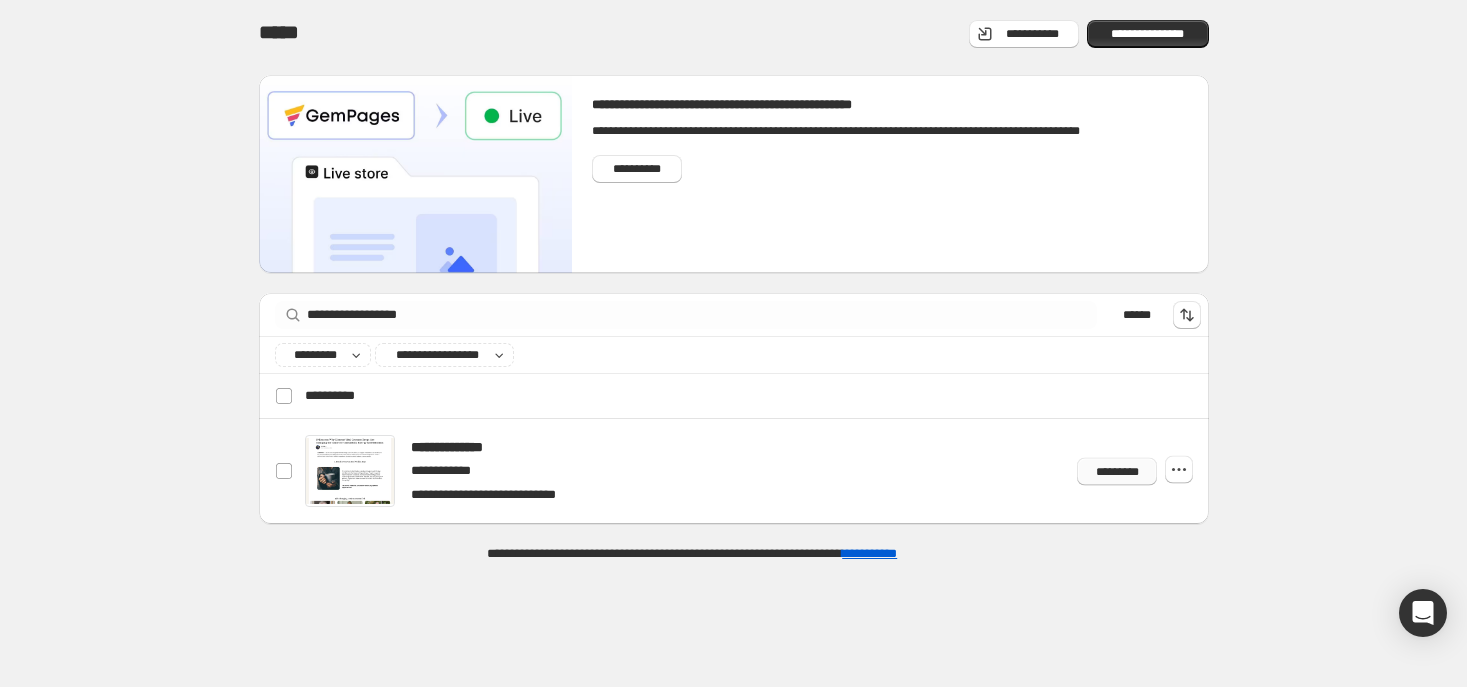 click on "*********" at bounding box center (1116, 471) 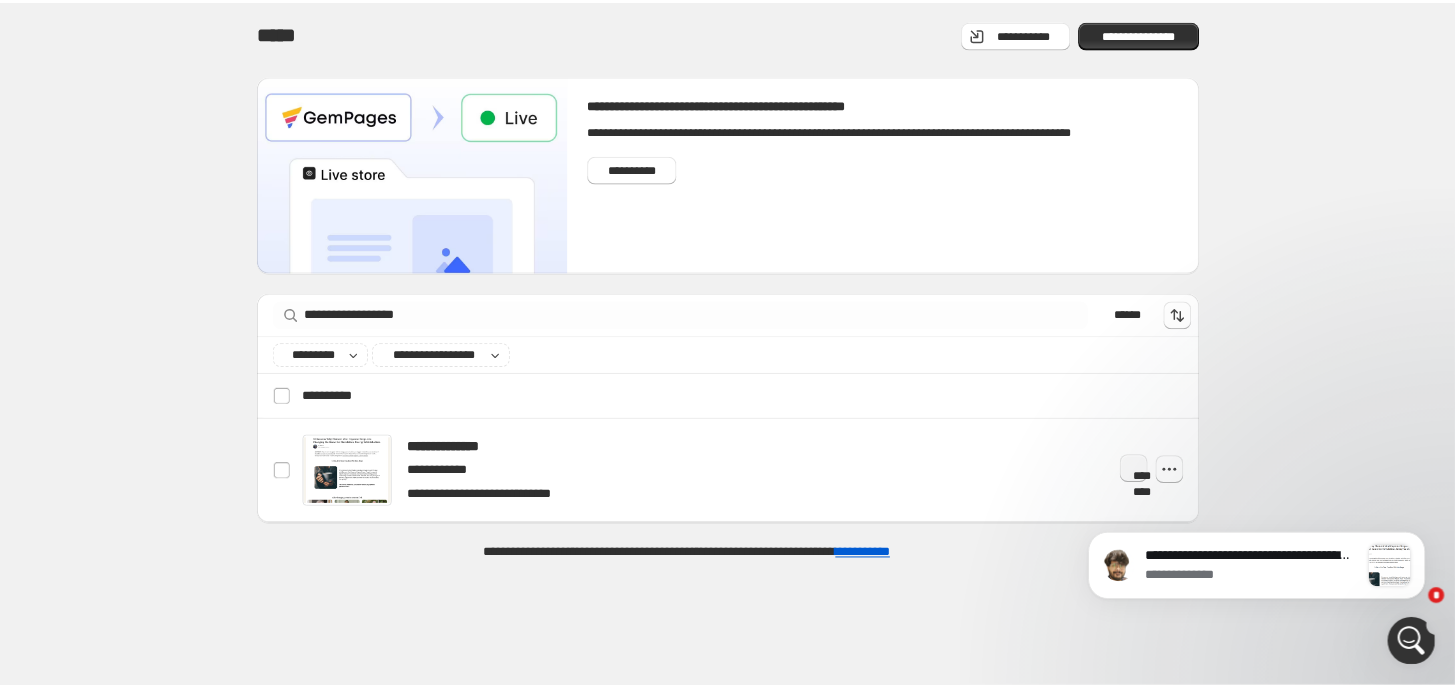 scroll, scrollTop: 0, scrollLeft: 0, axis: both 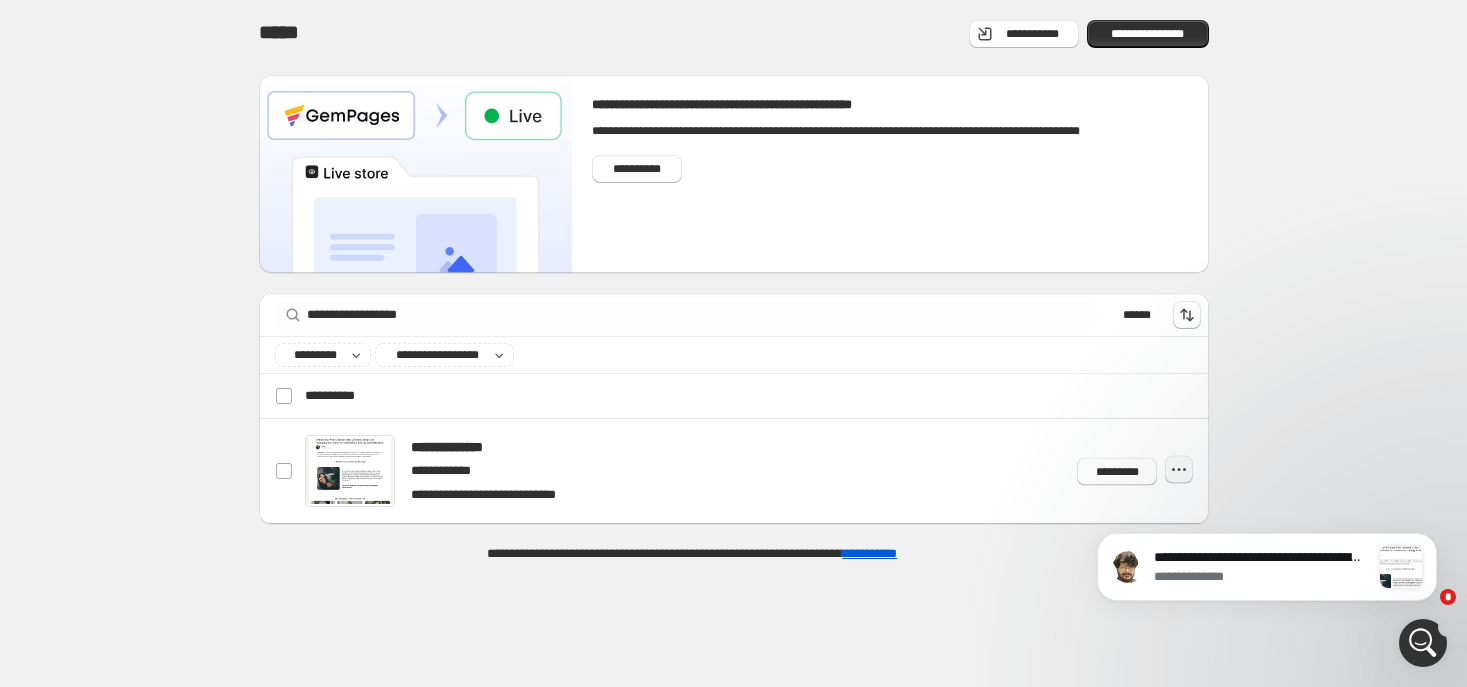 click 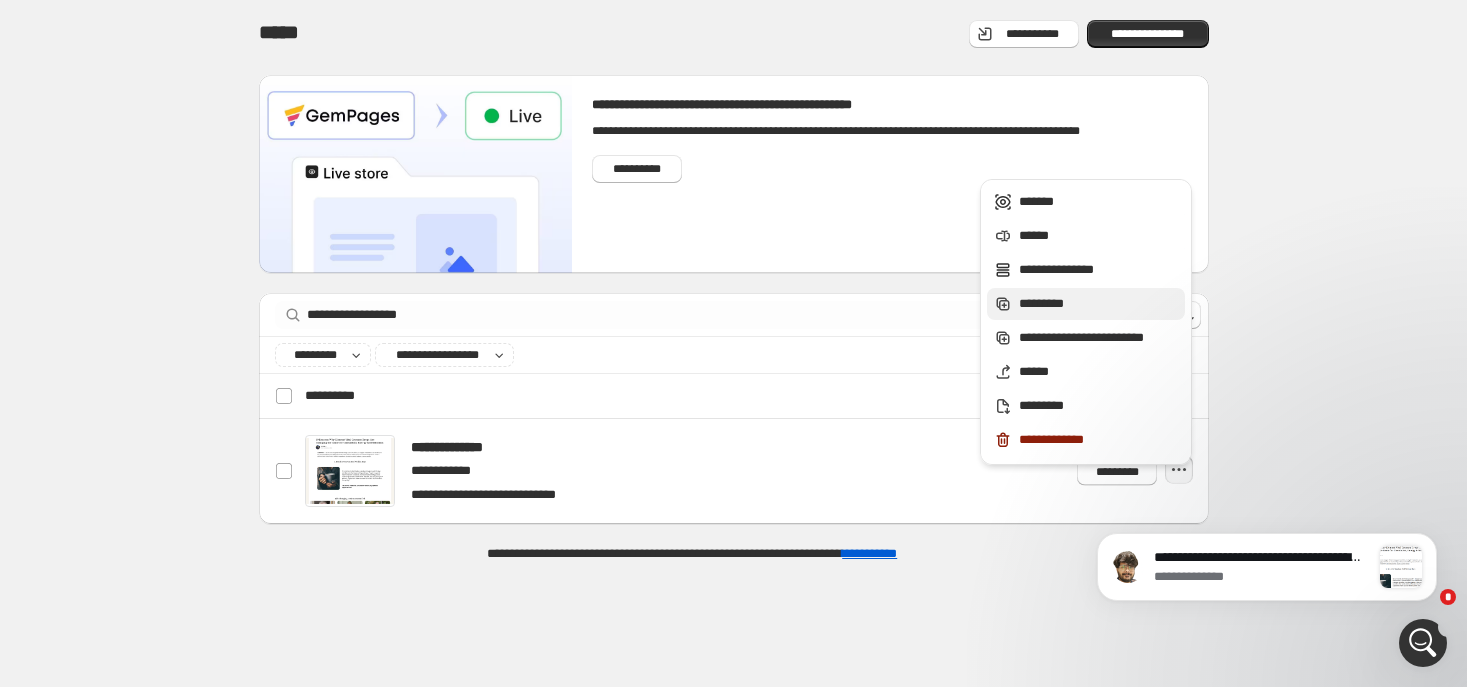 click on "*********" at bounding box center [1099, 304] 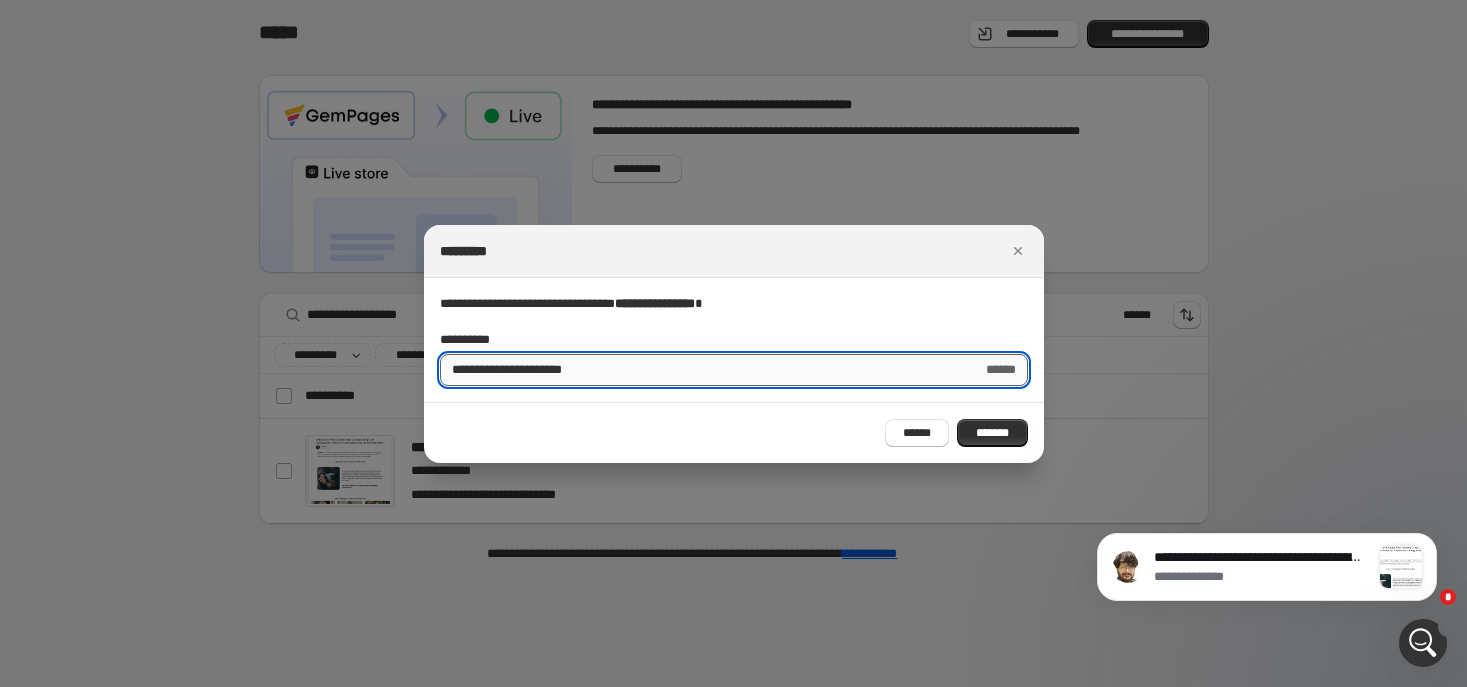 click on "**********" at bounding box center [703, 370] 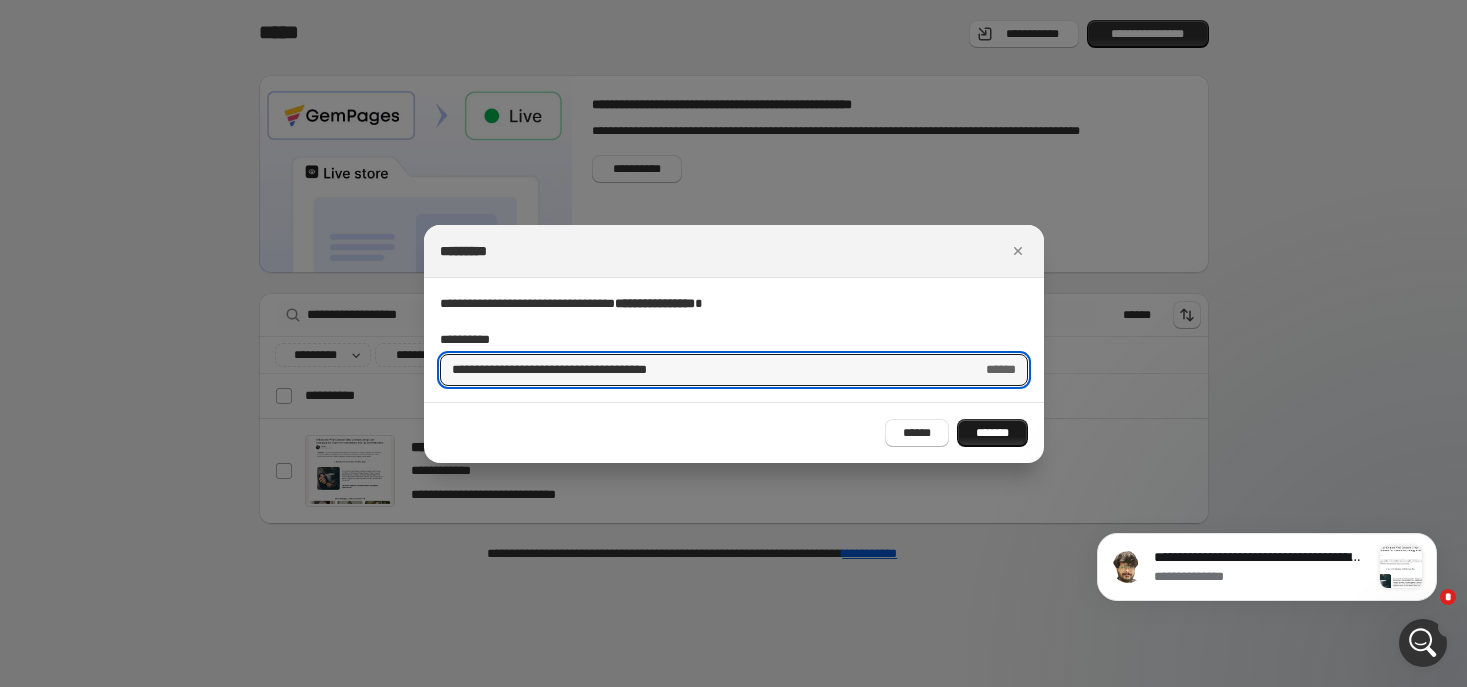 type on "**********" 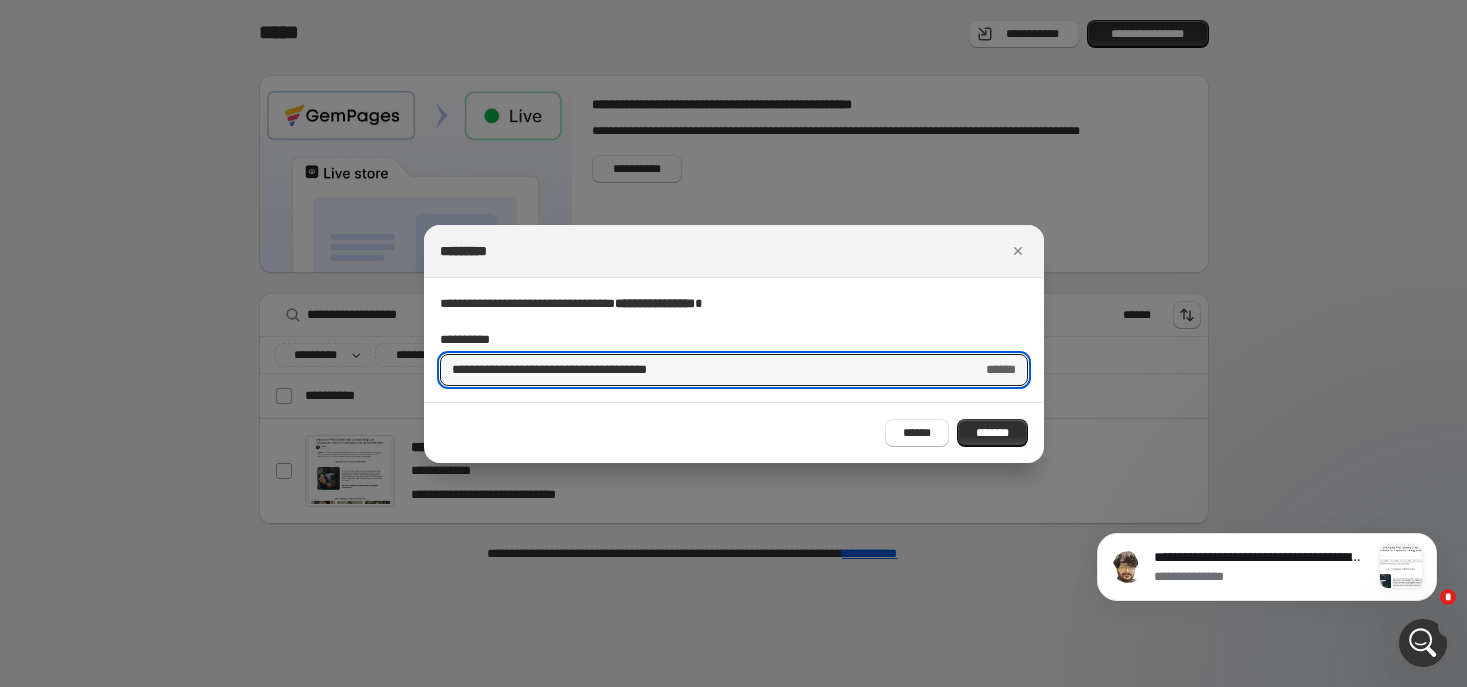 click on "*******" at bounding box center [992, 433] 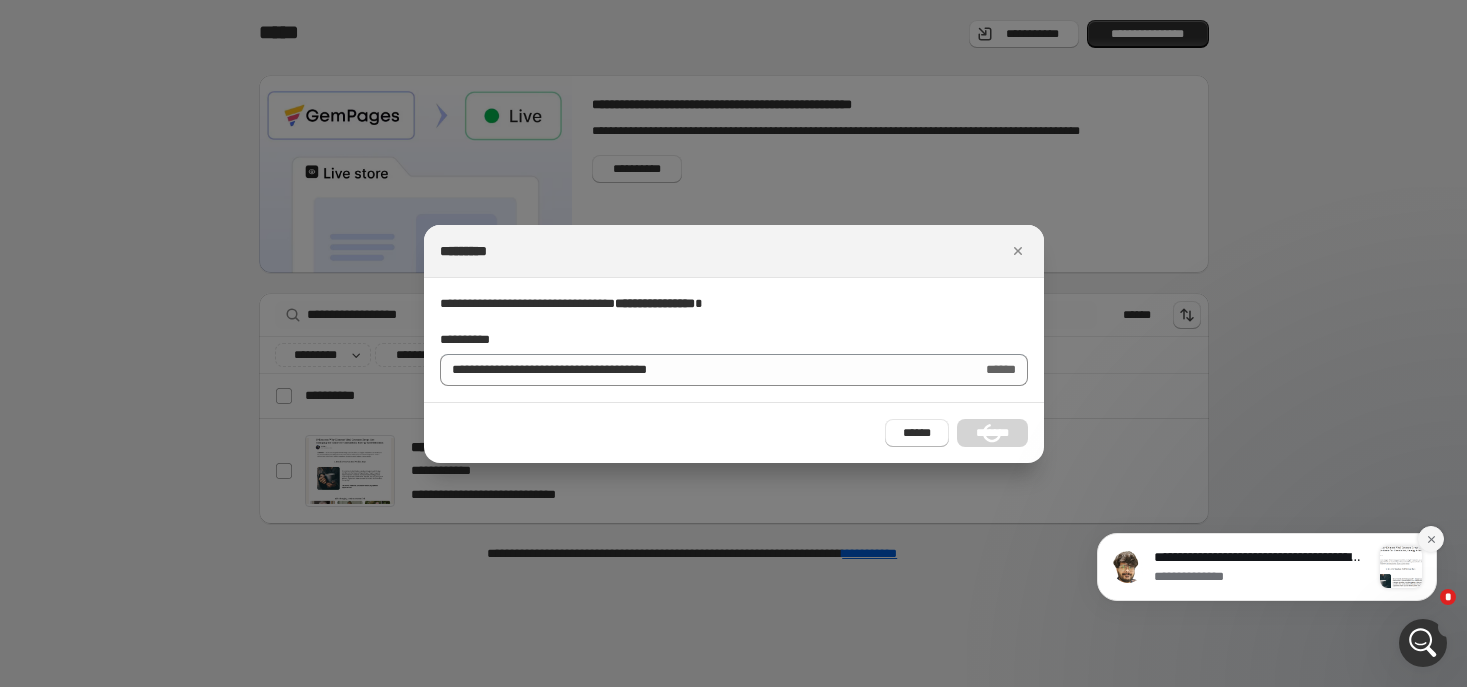 click 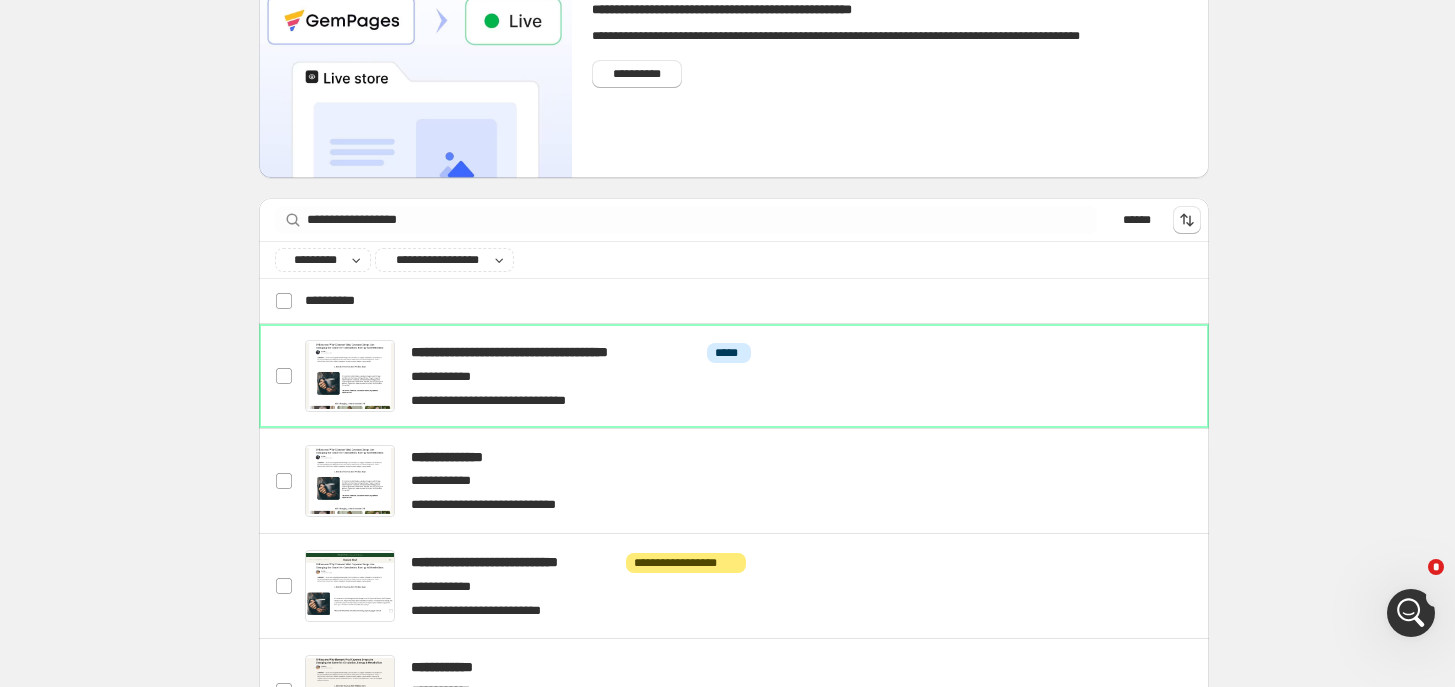 scroll, scrollTop: 375, scrollLeft: 0, axis: vertical 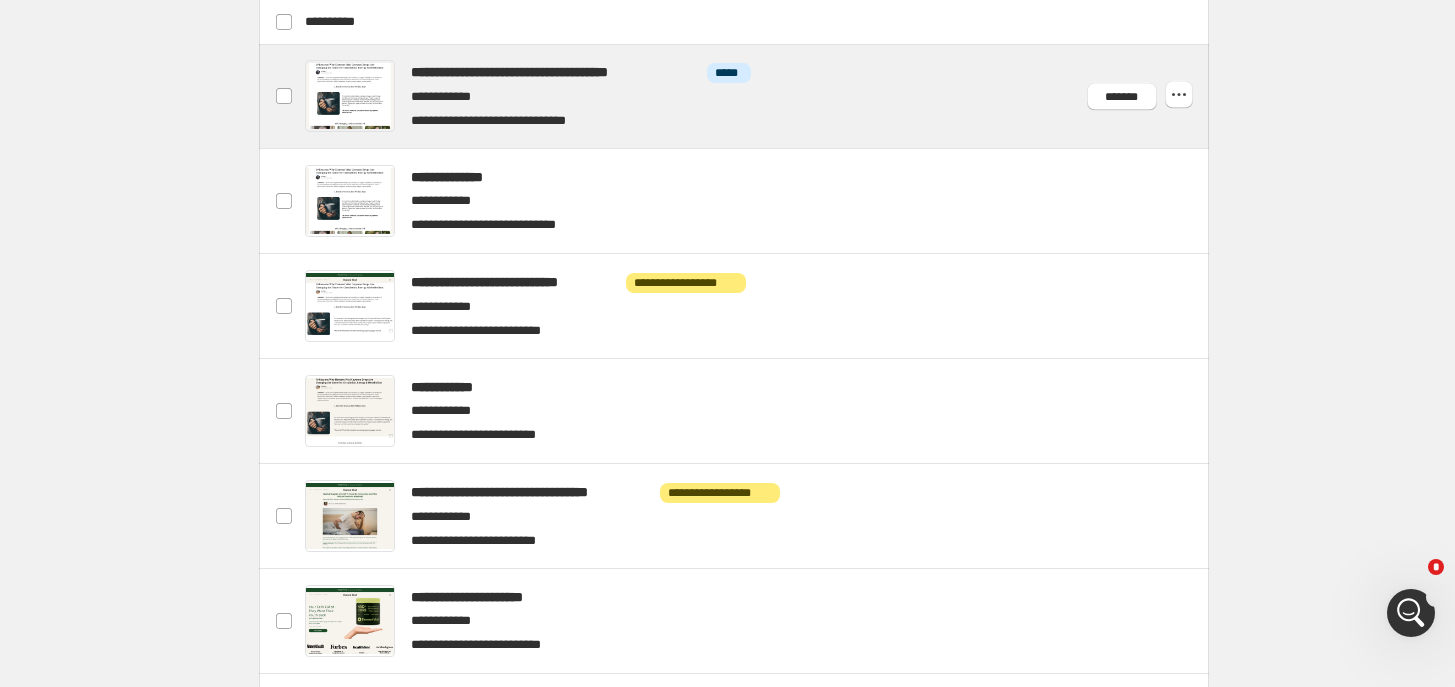 click at bounding box center (757, 96) 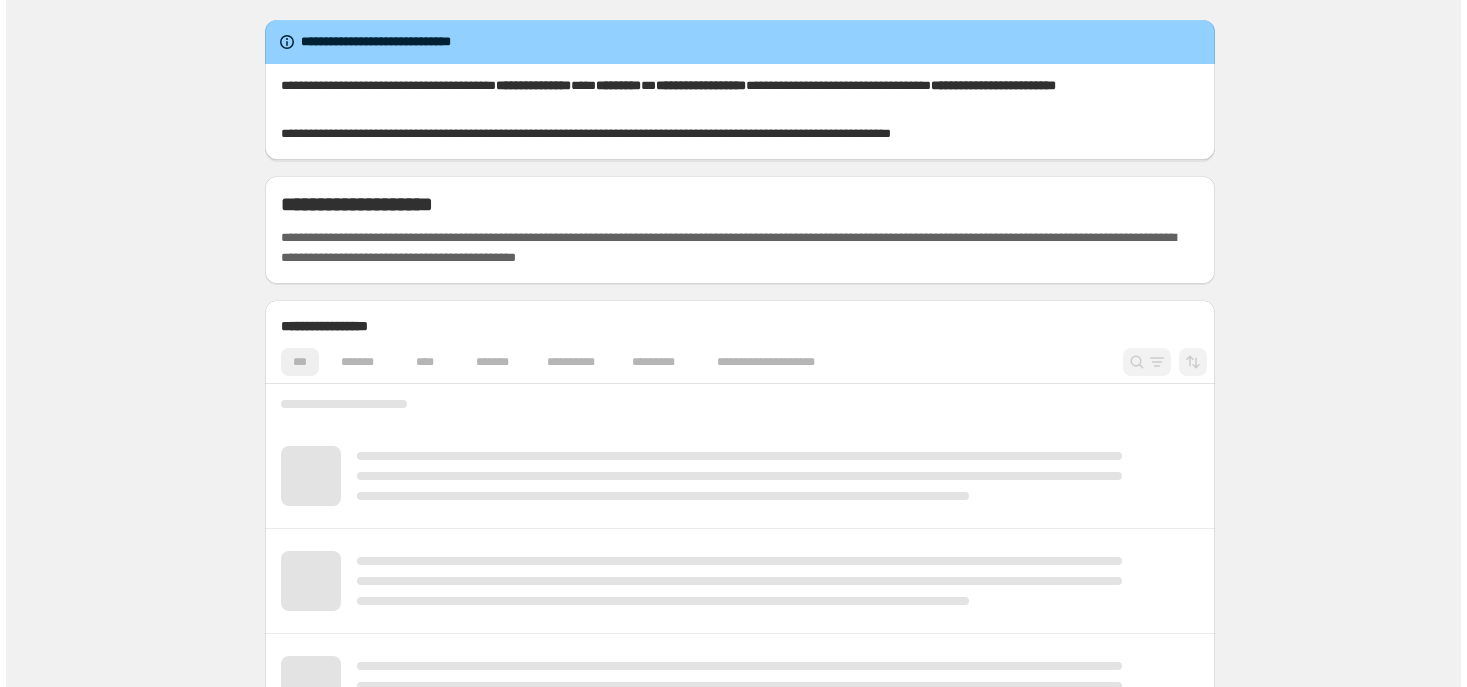scroll, scrollTop: 0, scrollLeft: 0, axis: both 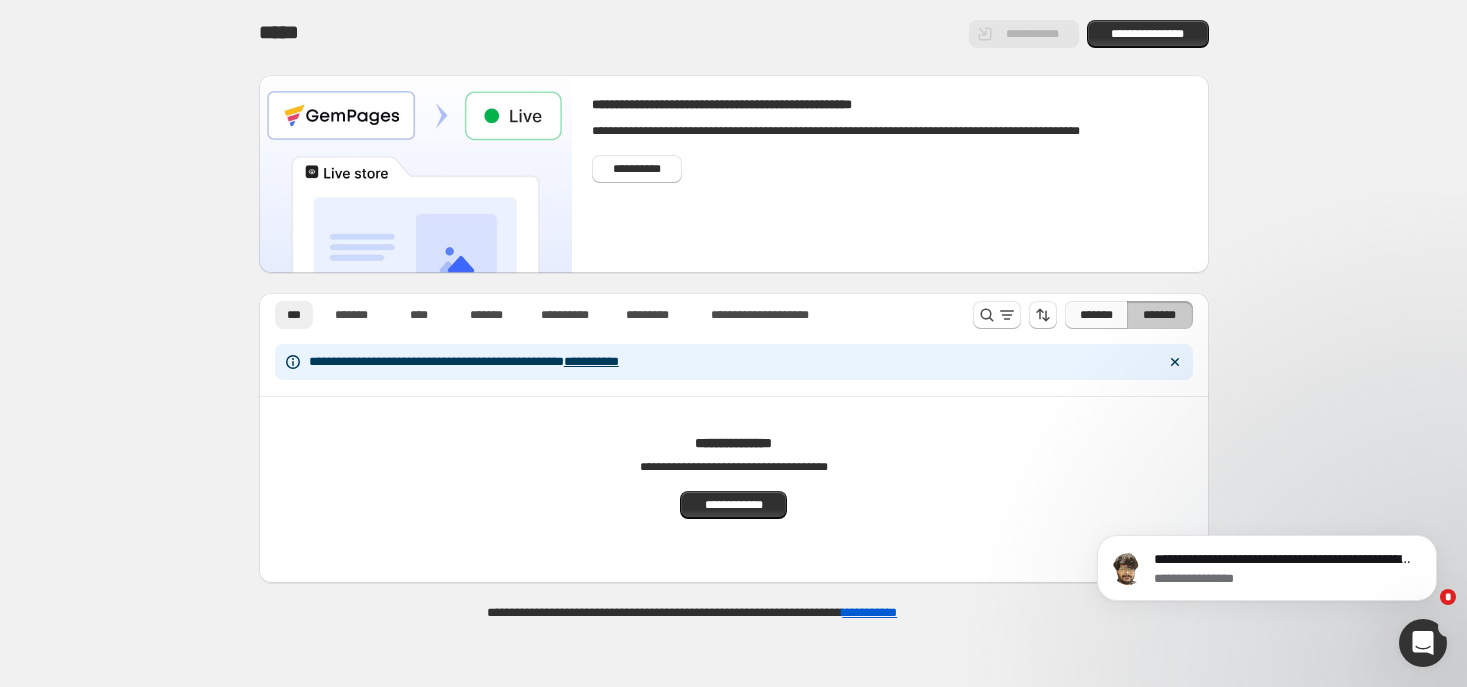 click on "*******" at bounding box center [1096, 315] 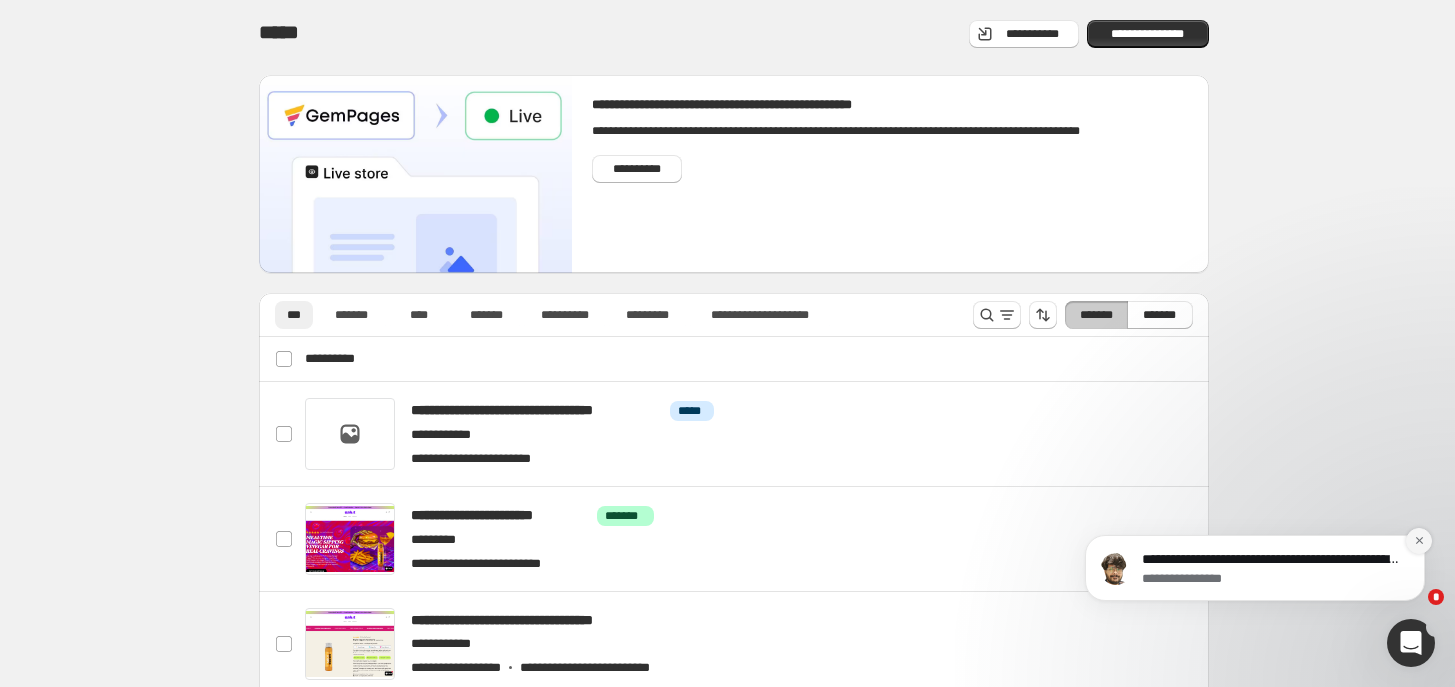 click 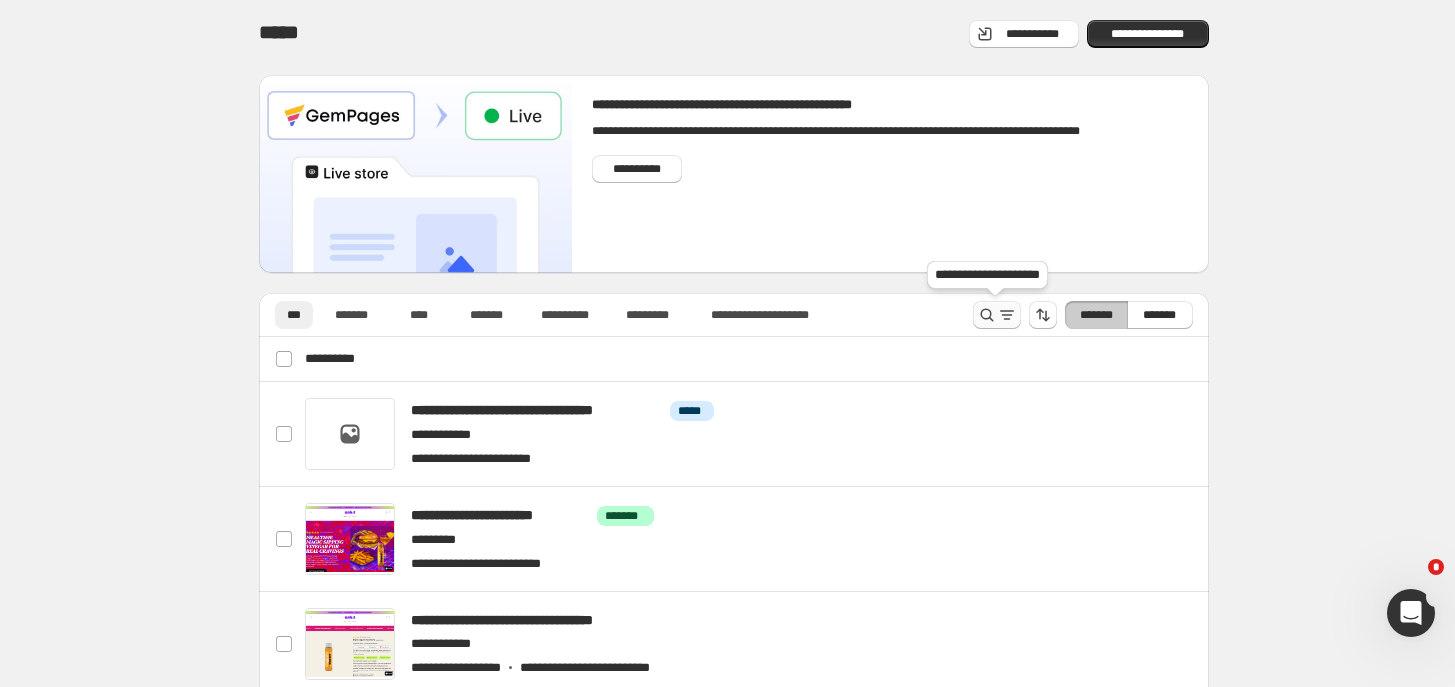 click 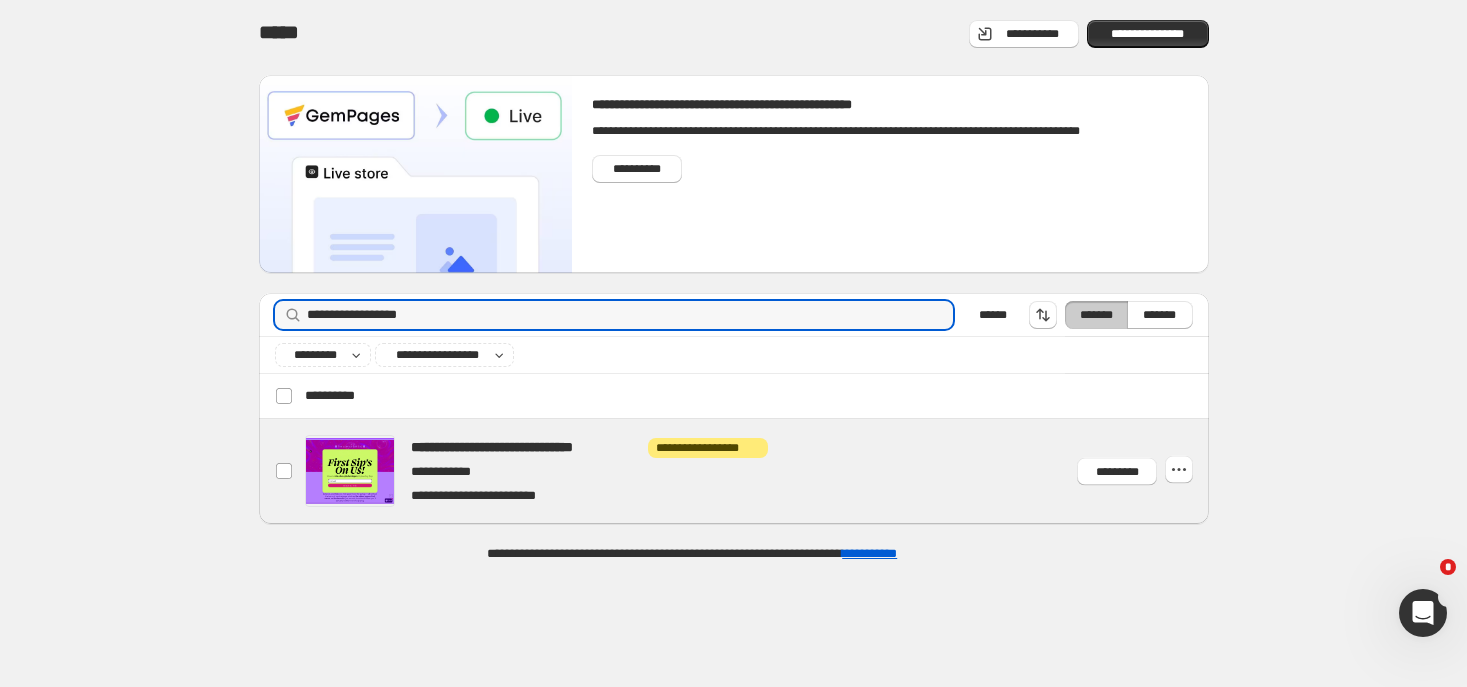 type on "**********" 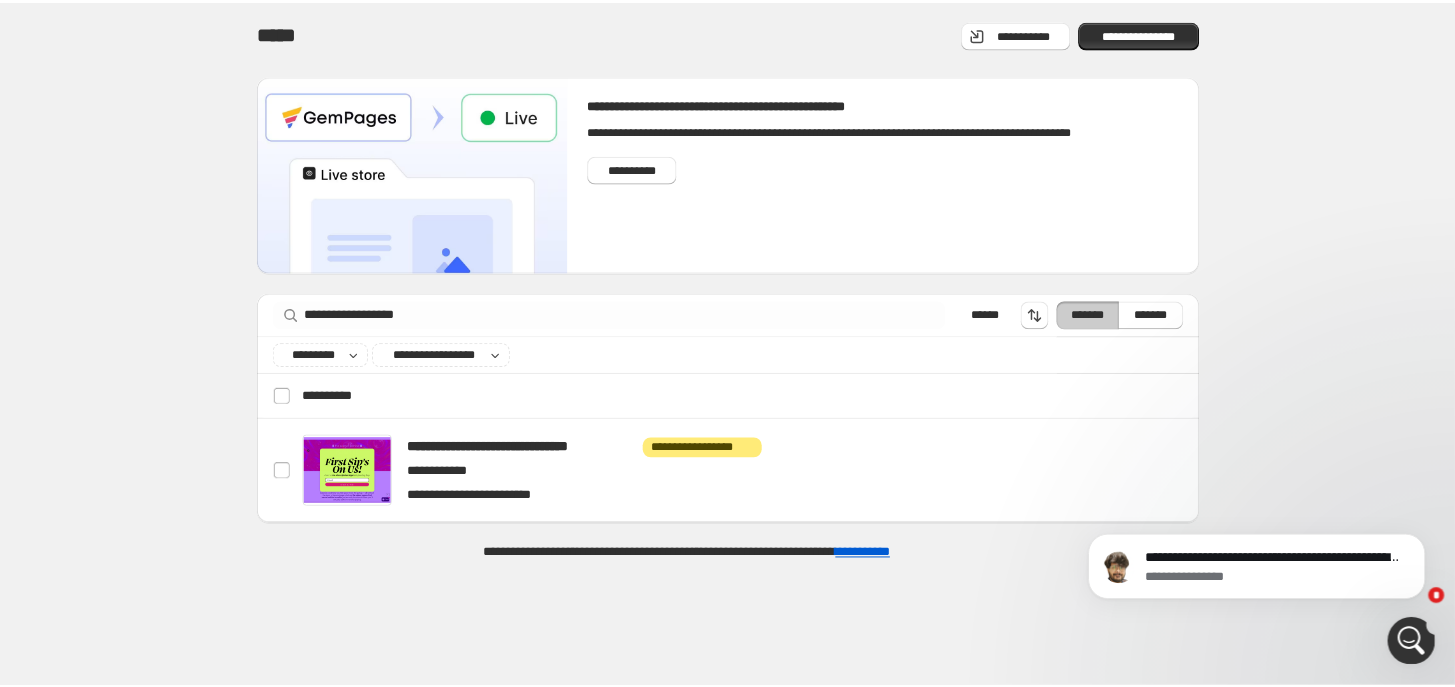 scroll, scrollTop: 0, scrollLeft: 0, axis: both 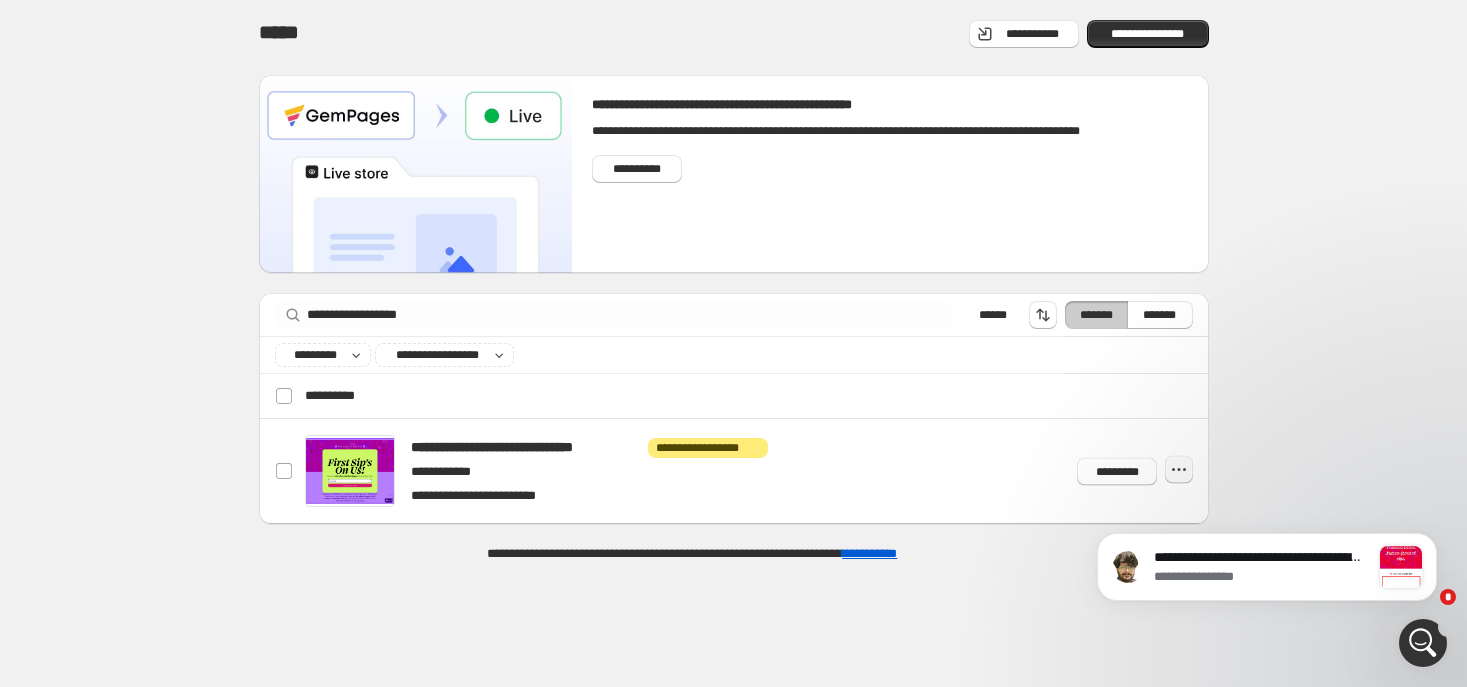 click 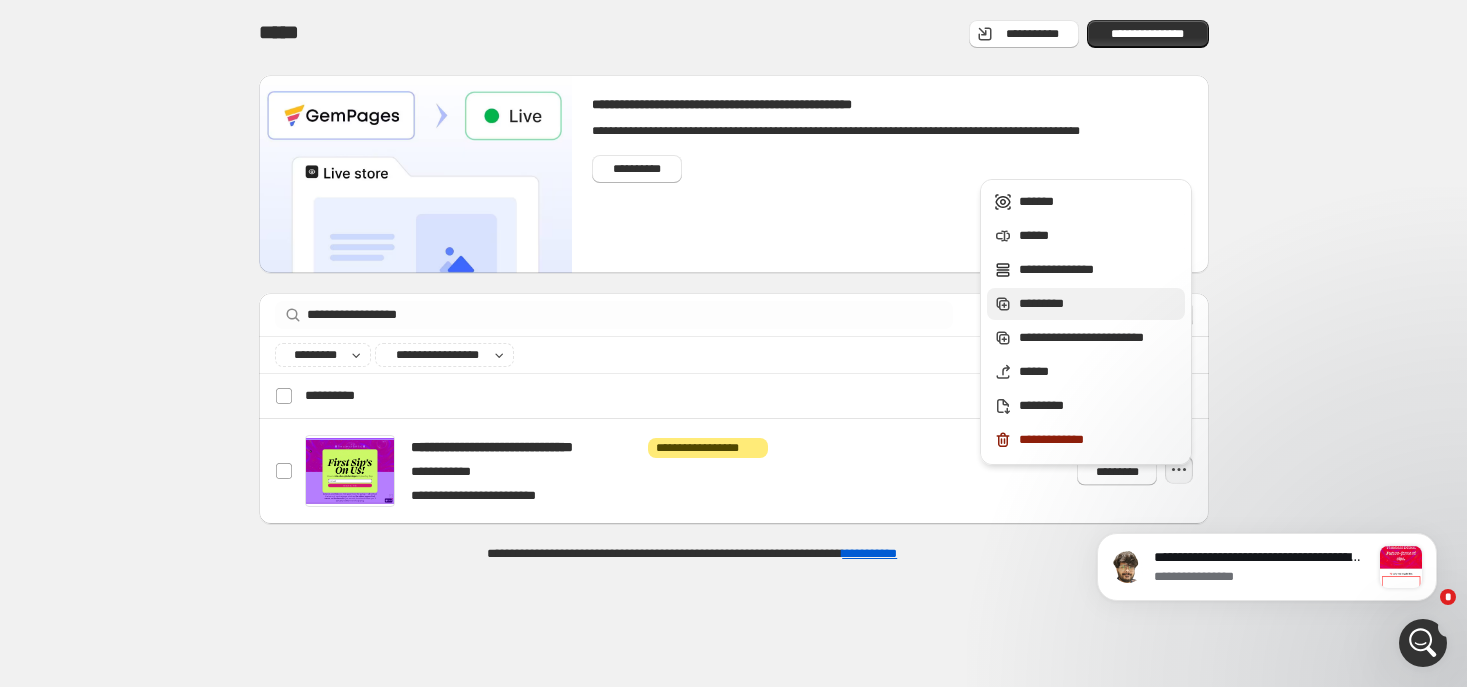 click on "*********" at bounding box center [1099, 304] 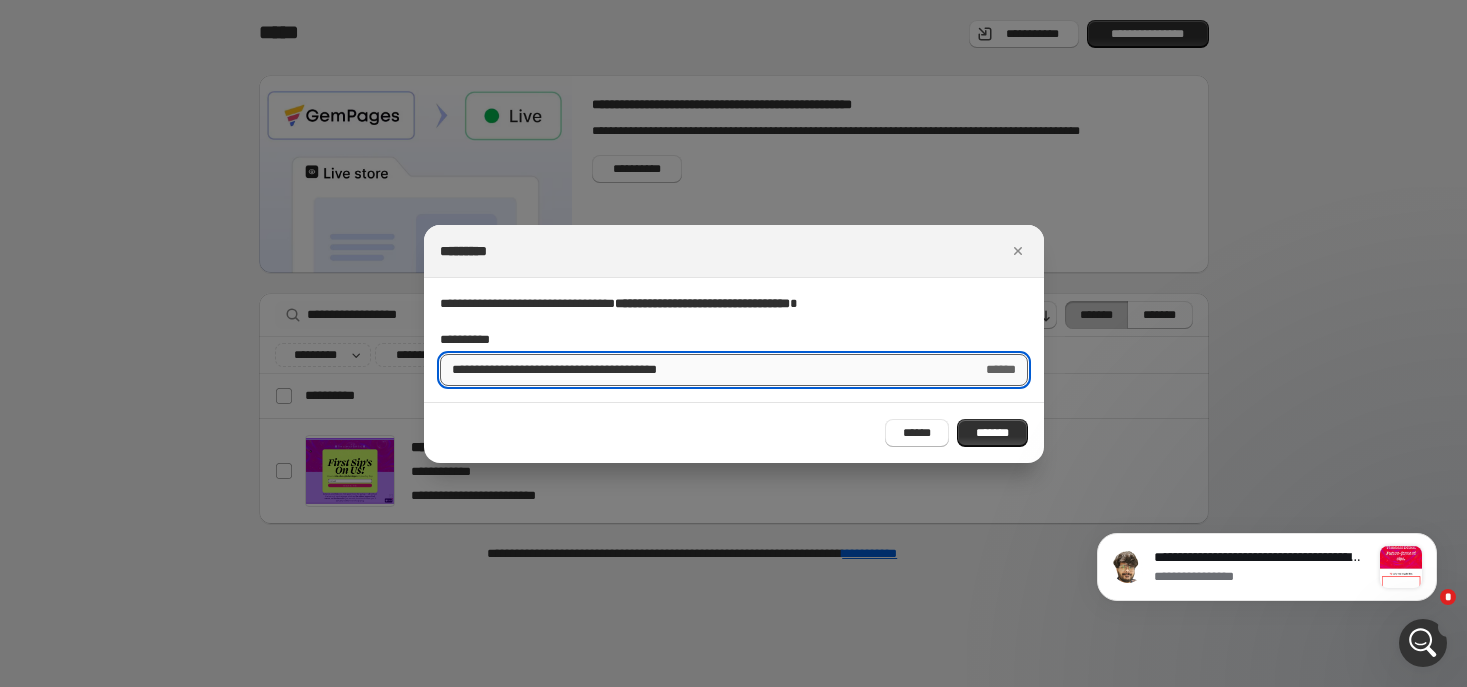 click on "**********" at bounding box center (705, 370) 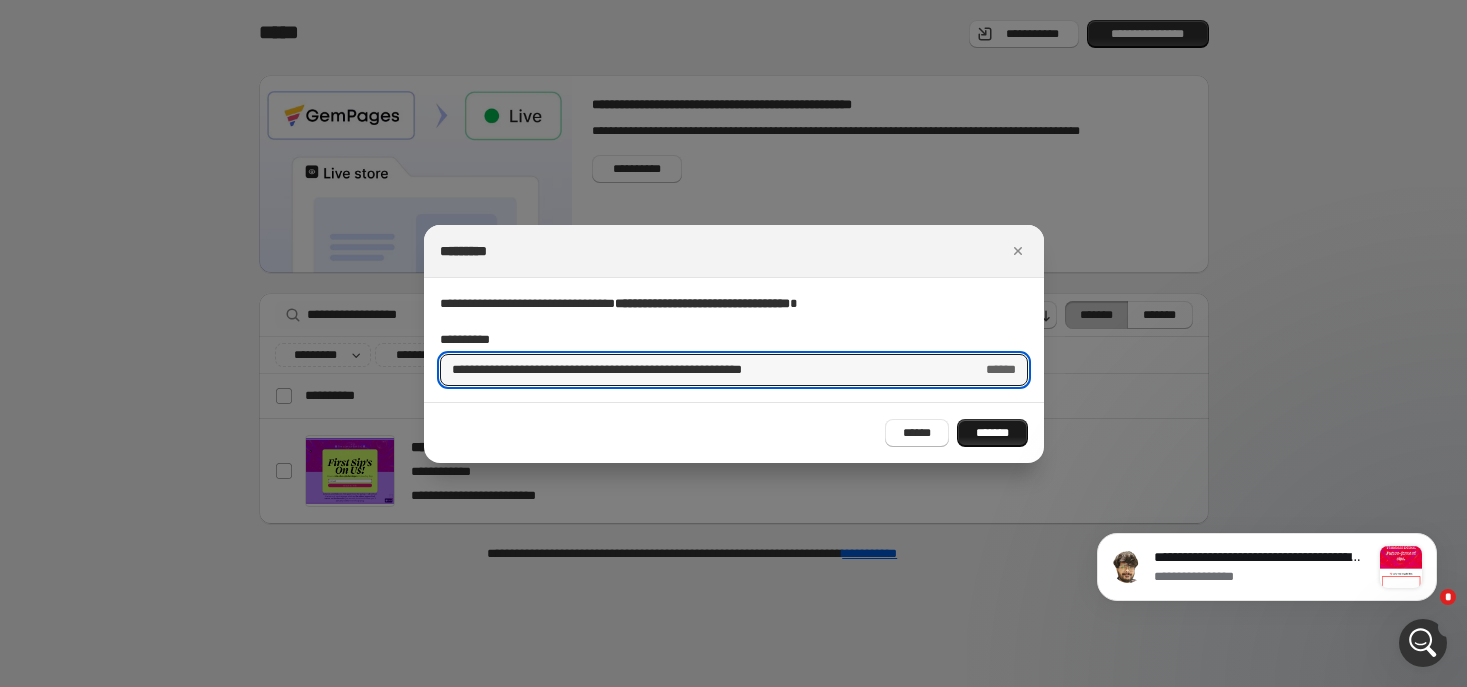 type on "**********" 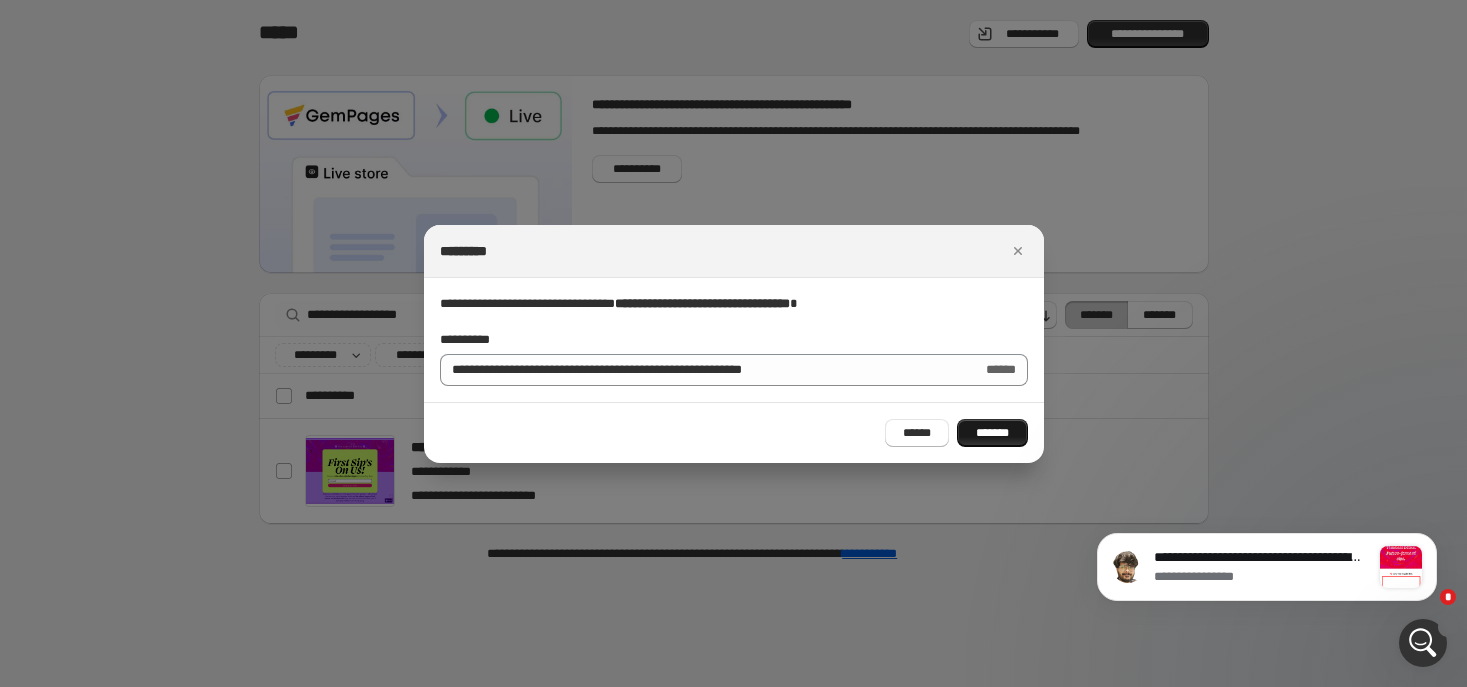 click on "*******" at bounding box center (992, 433) 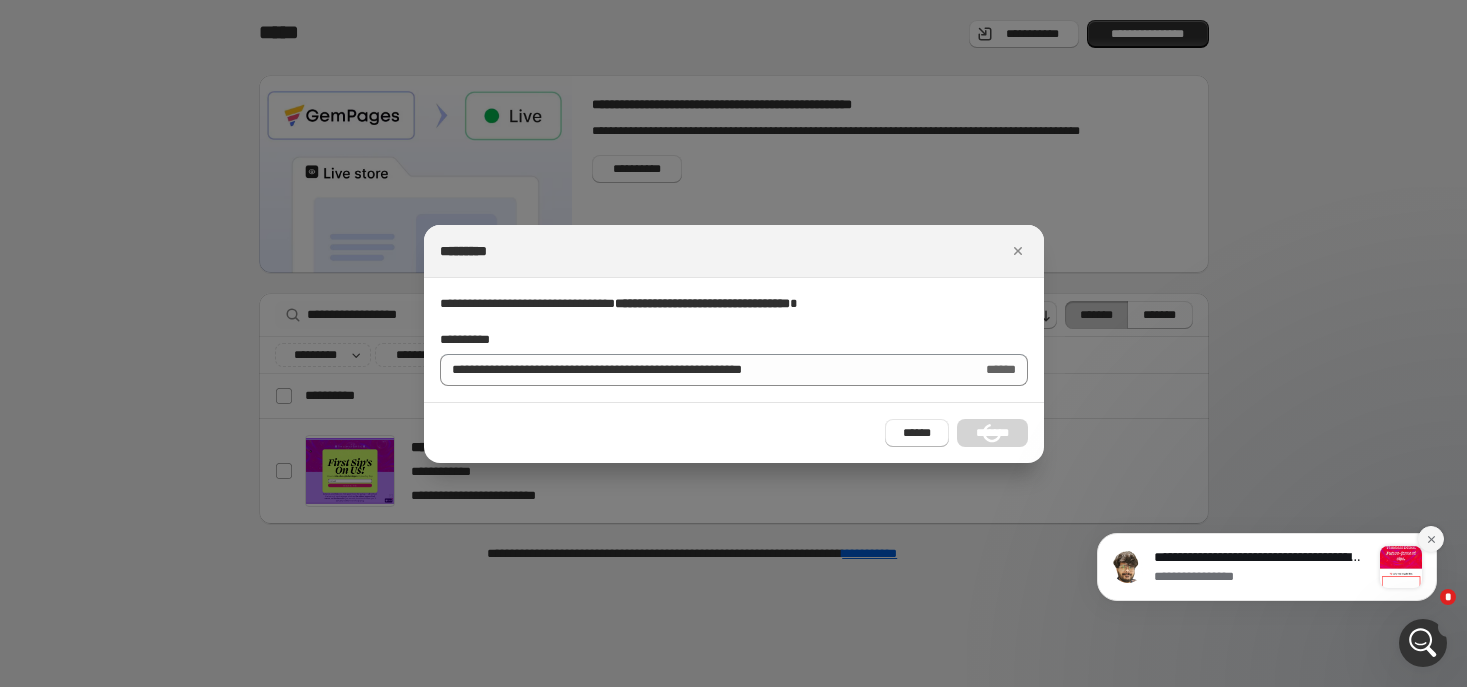 click at bounding box center (1431, 539) 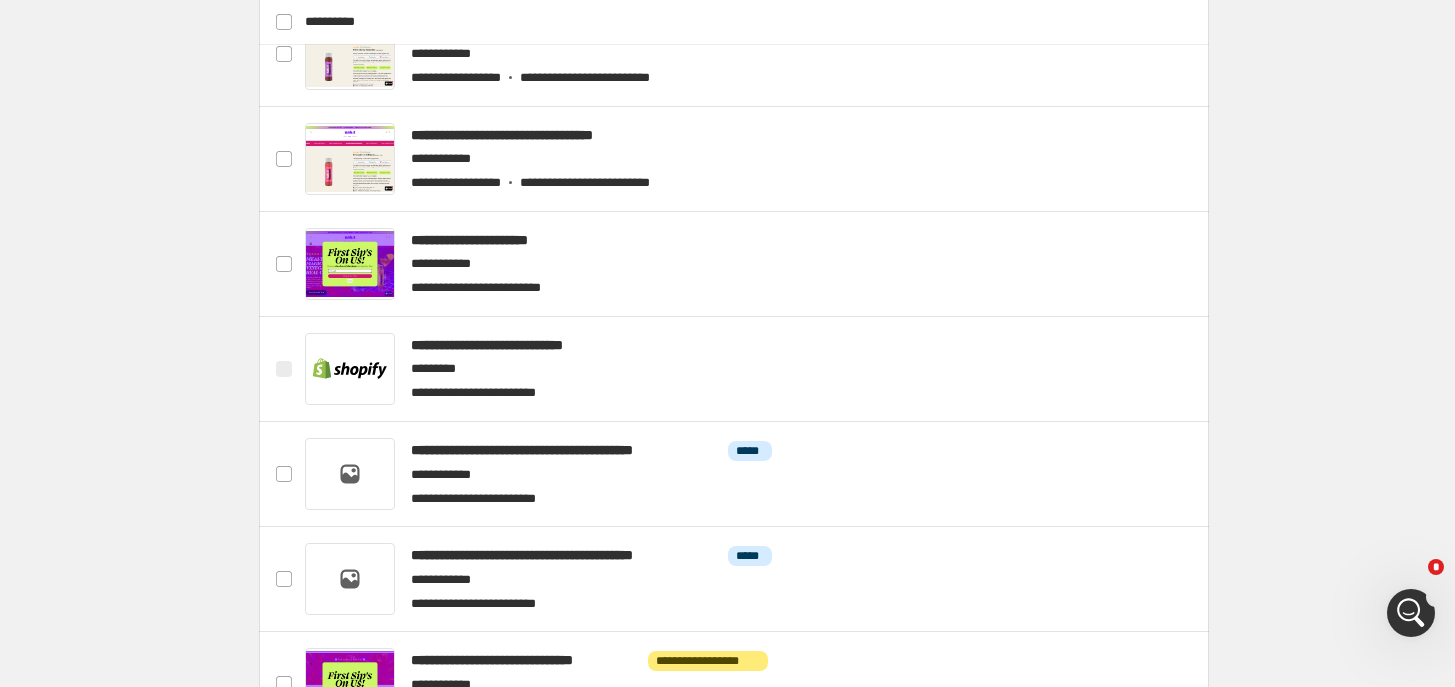 scroll, scrollTop: 375, scrollLeft: 0, axis: vertical 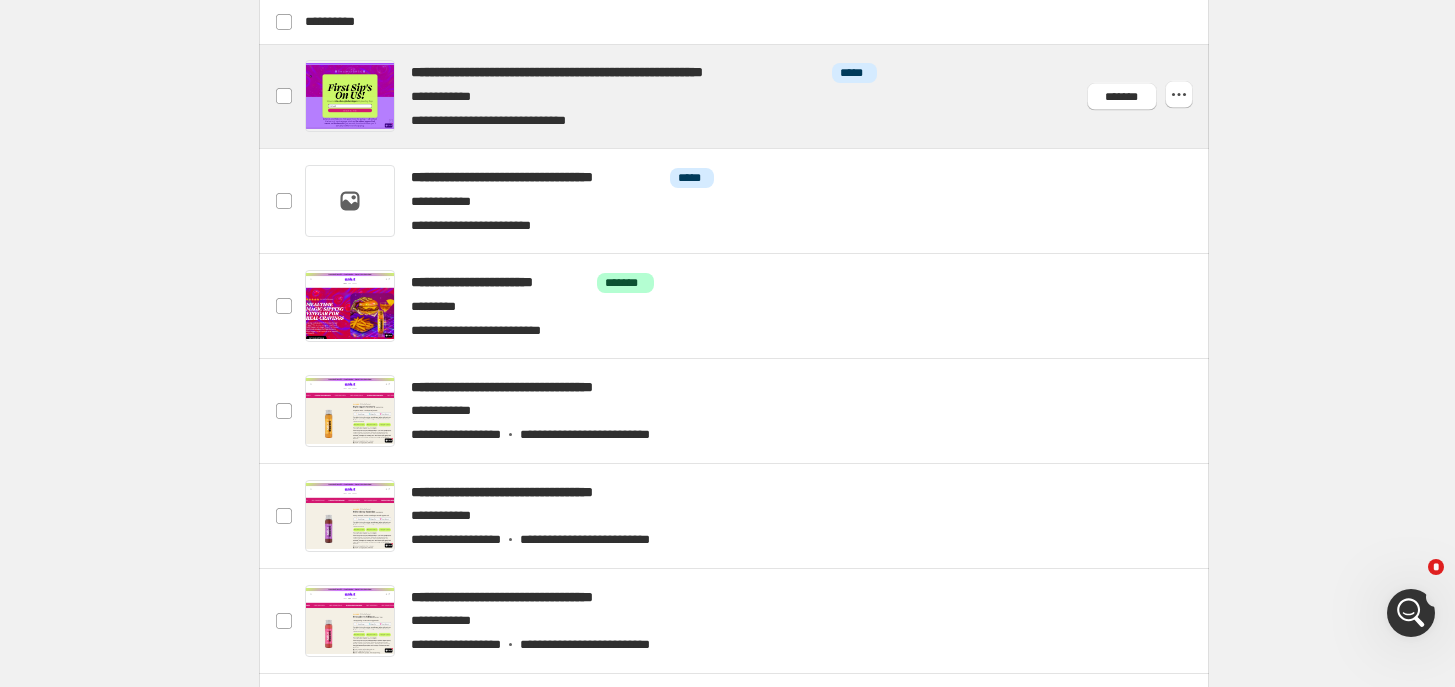 click at bounding box center [757, 96] 